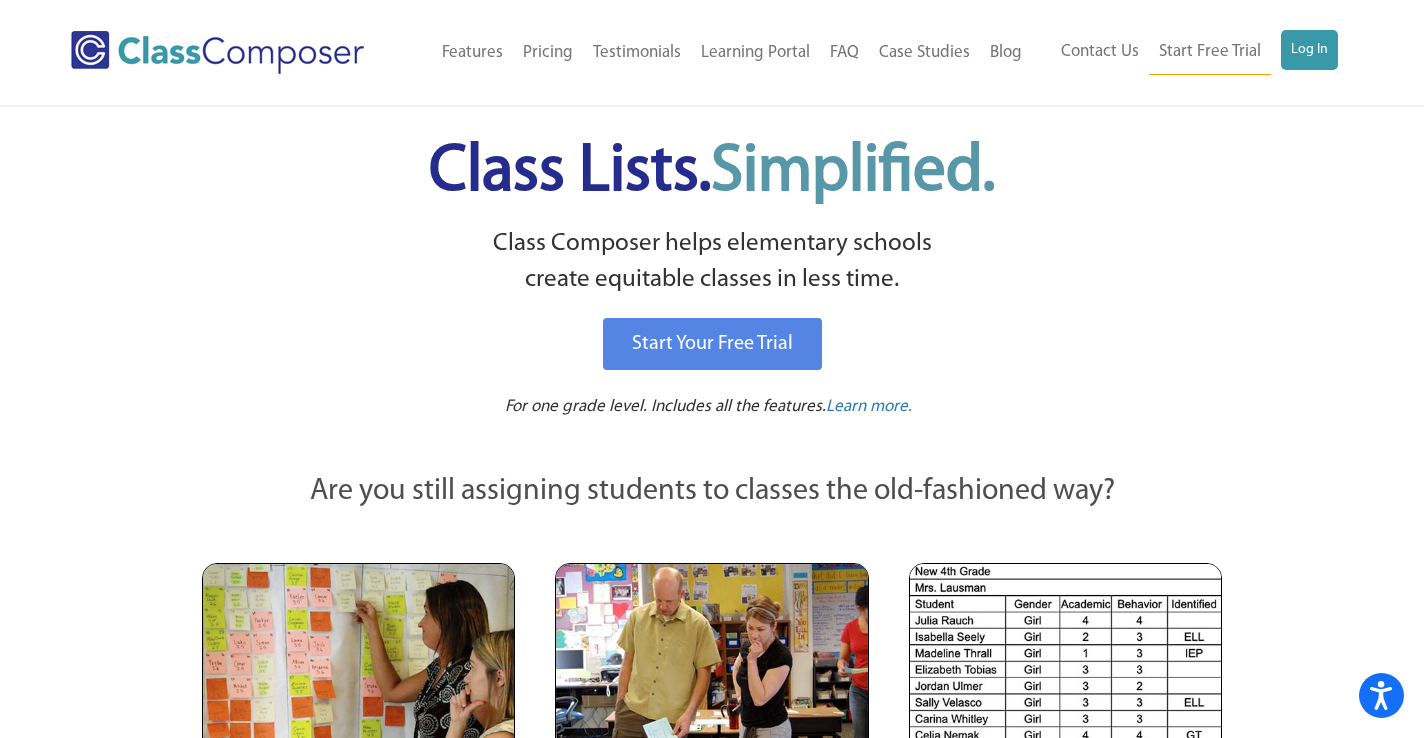 scroll, scrollTop: 0, scrollLeft: 0, axis: both 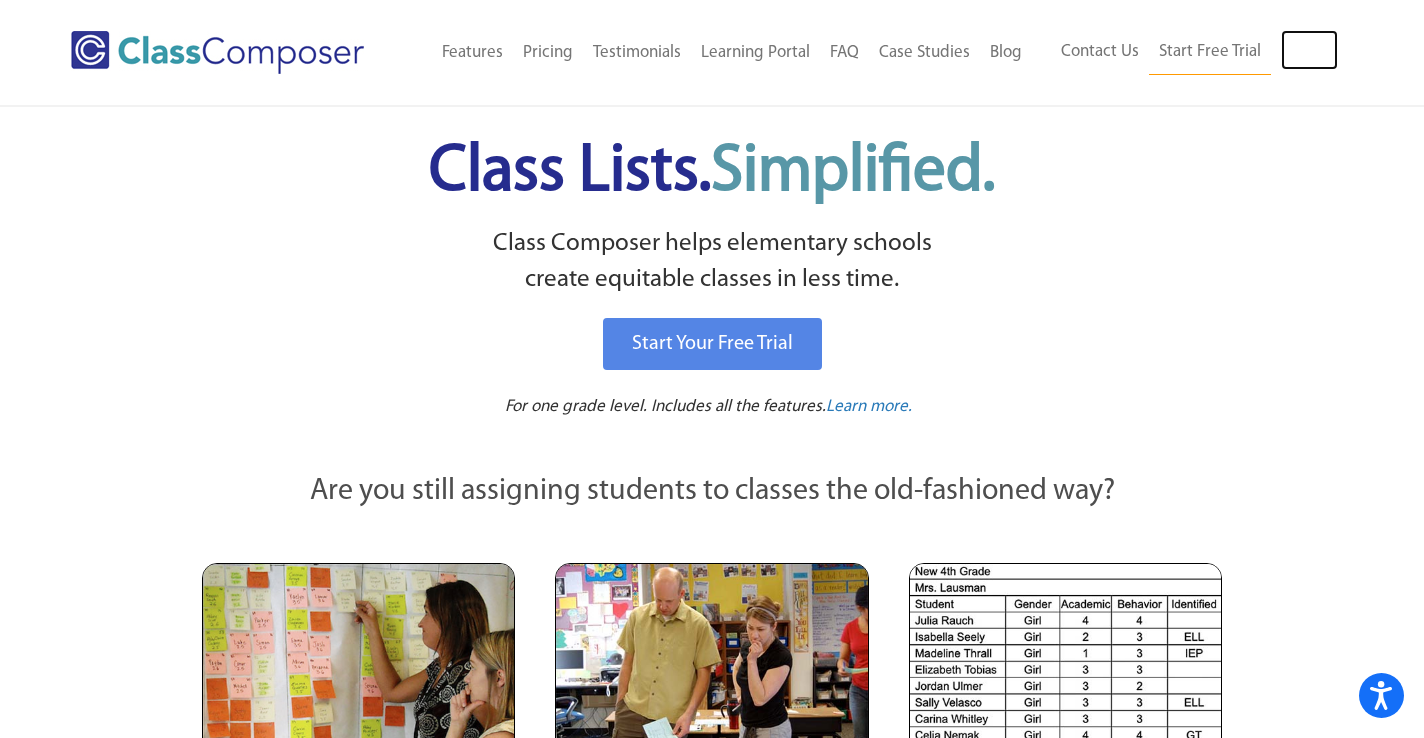 click on "Log In" at bounding box center (1309, 50) 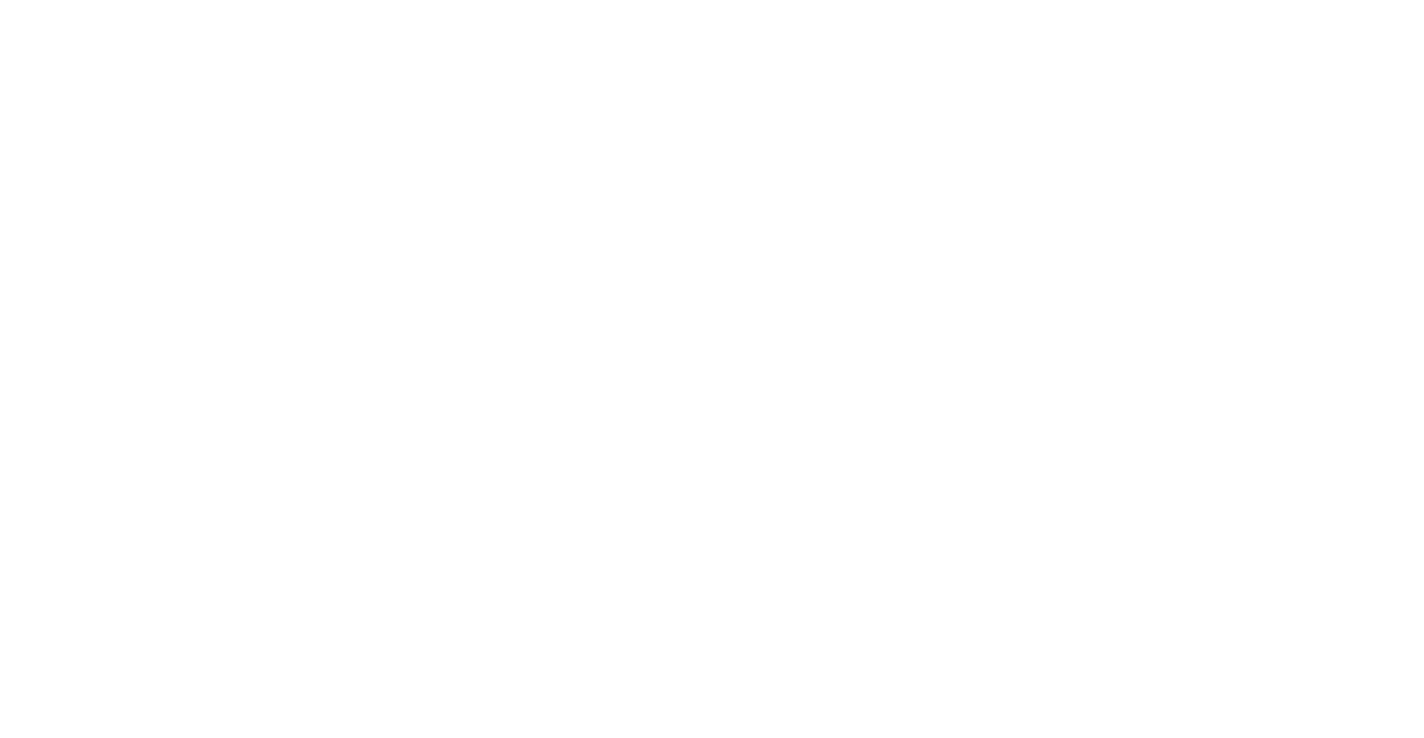 scroll, scrollTop: 0, scrollLeft: 0, axis: both 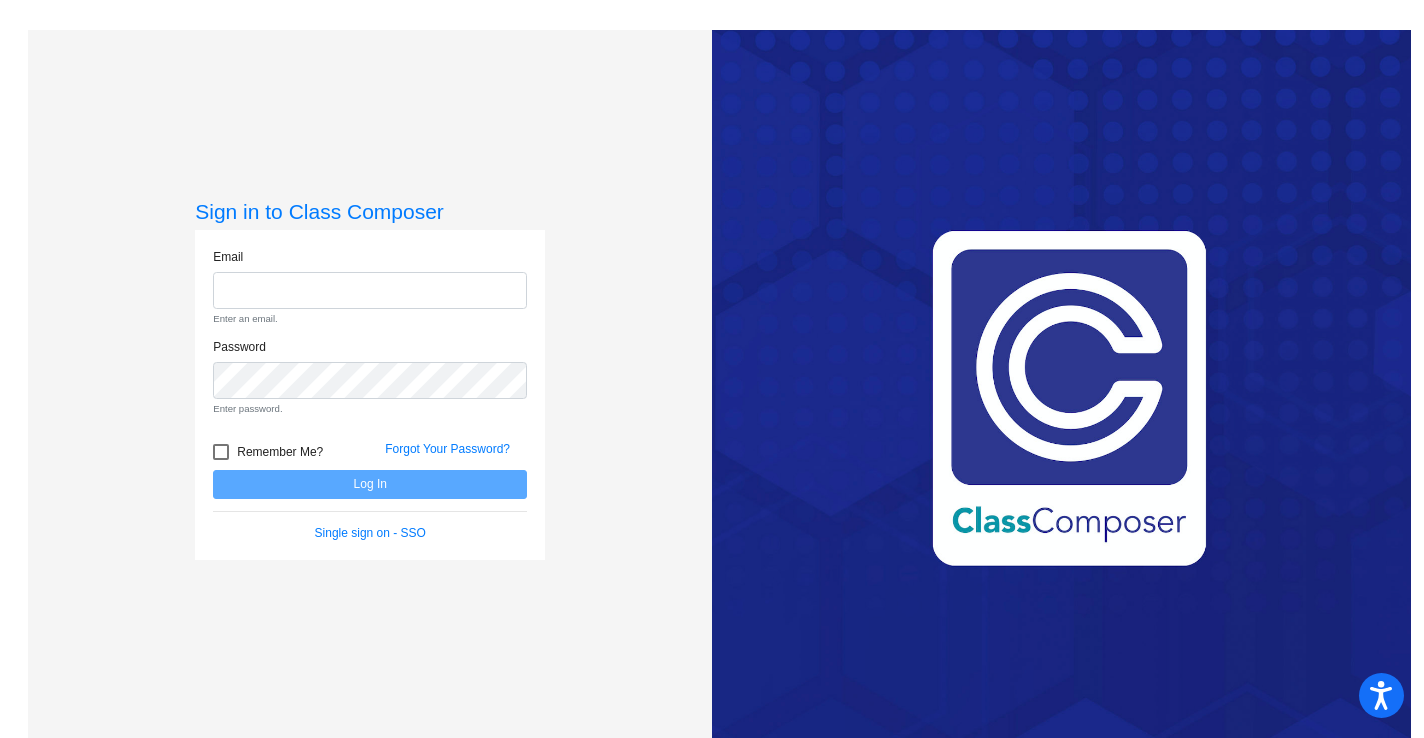 click on "Email Enter an [EMAIL]." 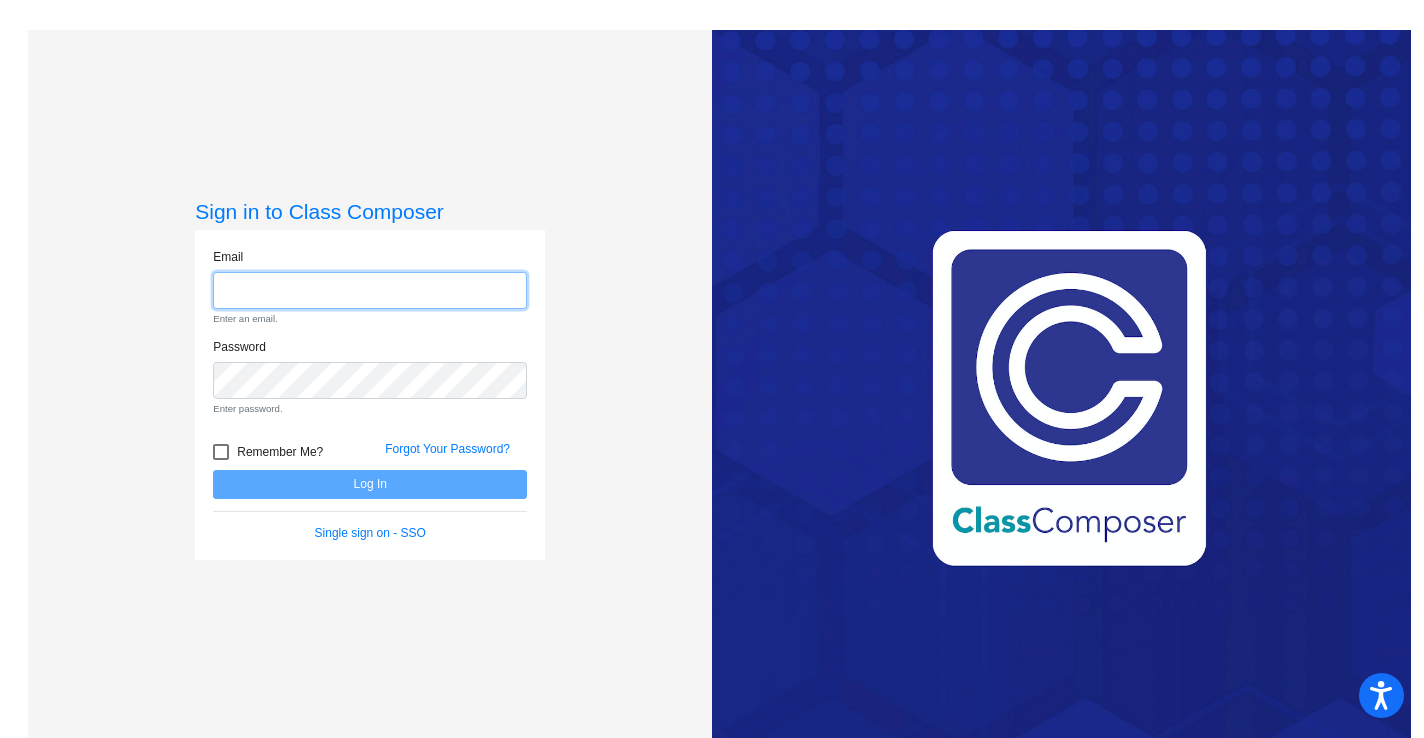 click 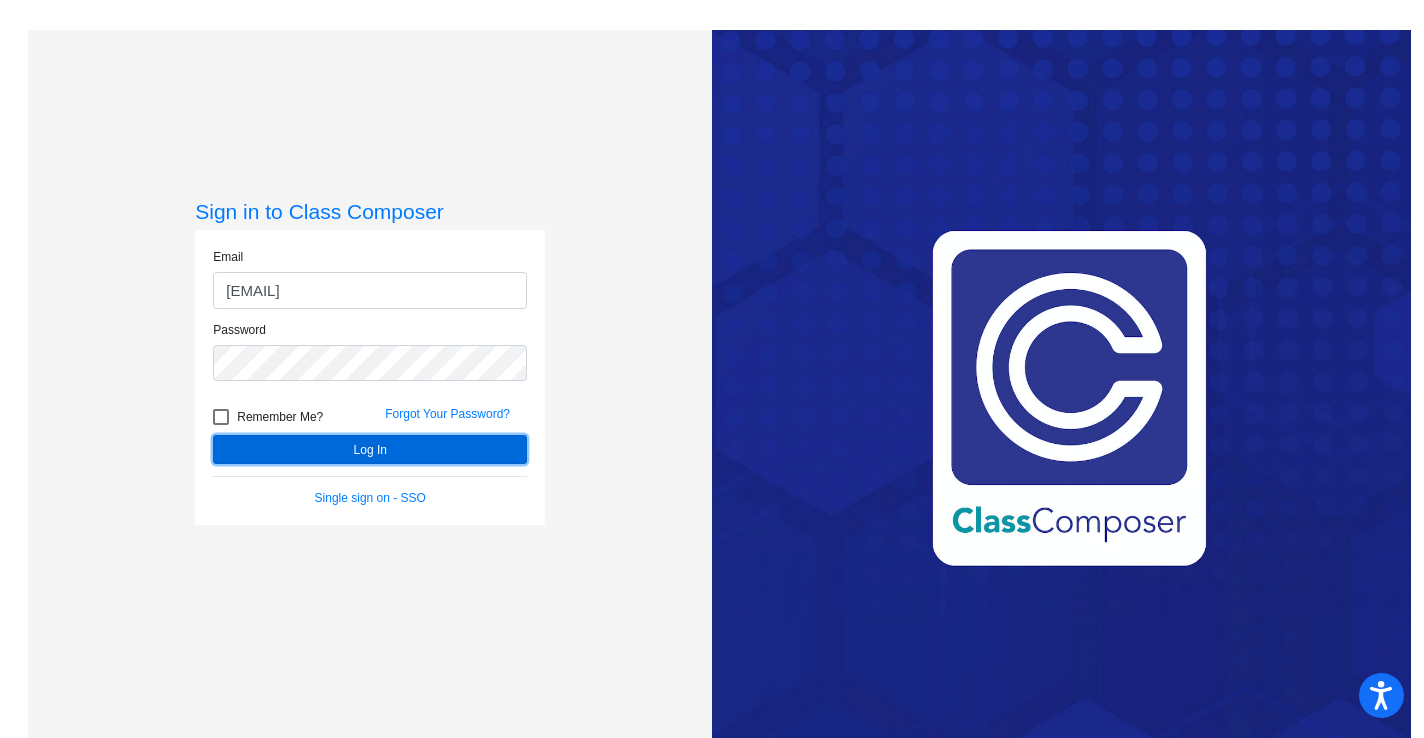 click on "Log In" 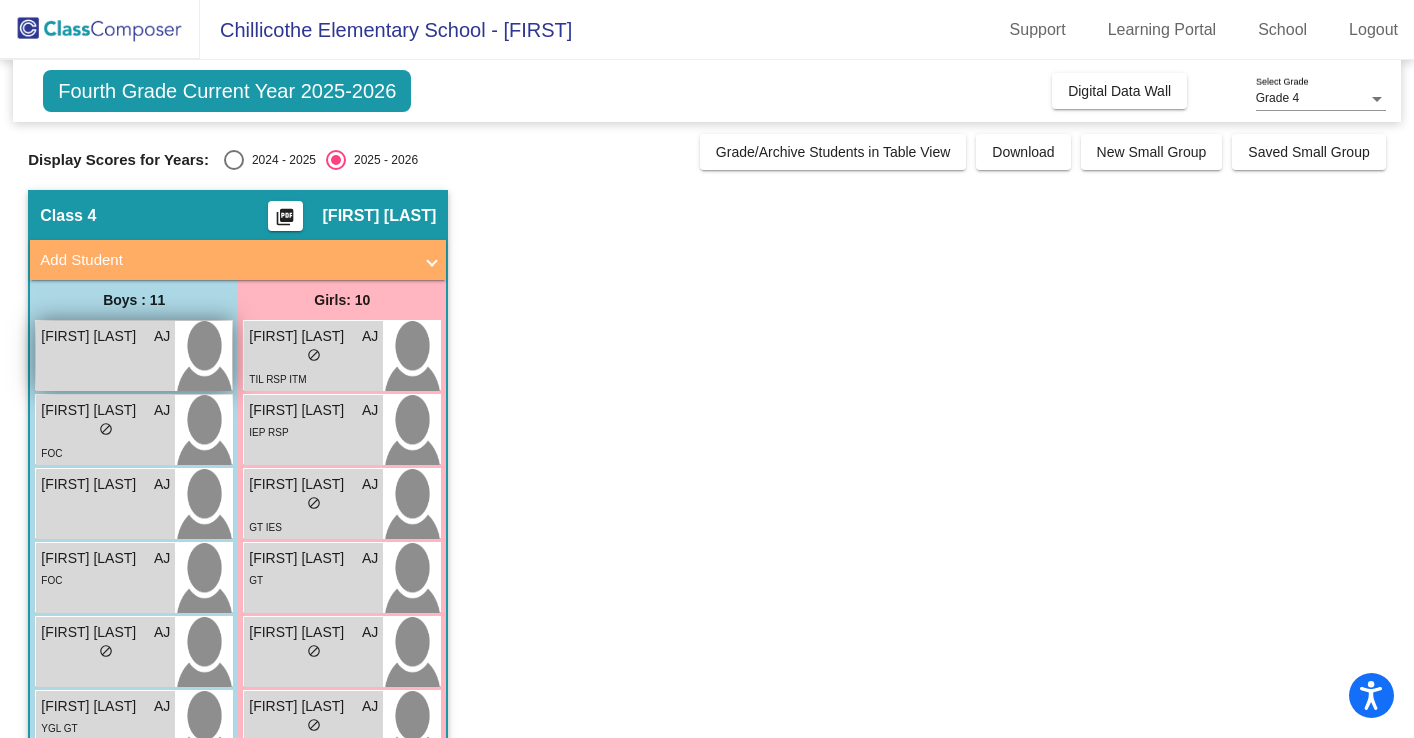 click on "[FIRST] [LAST] AJ lock do_not_disturb_alt" at bounding box center [105, 356] 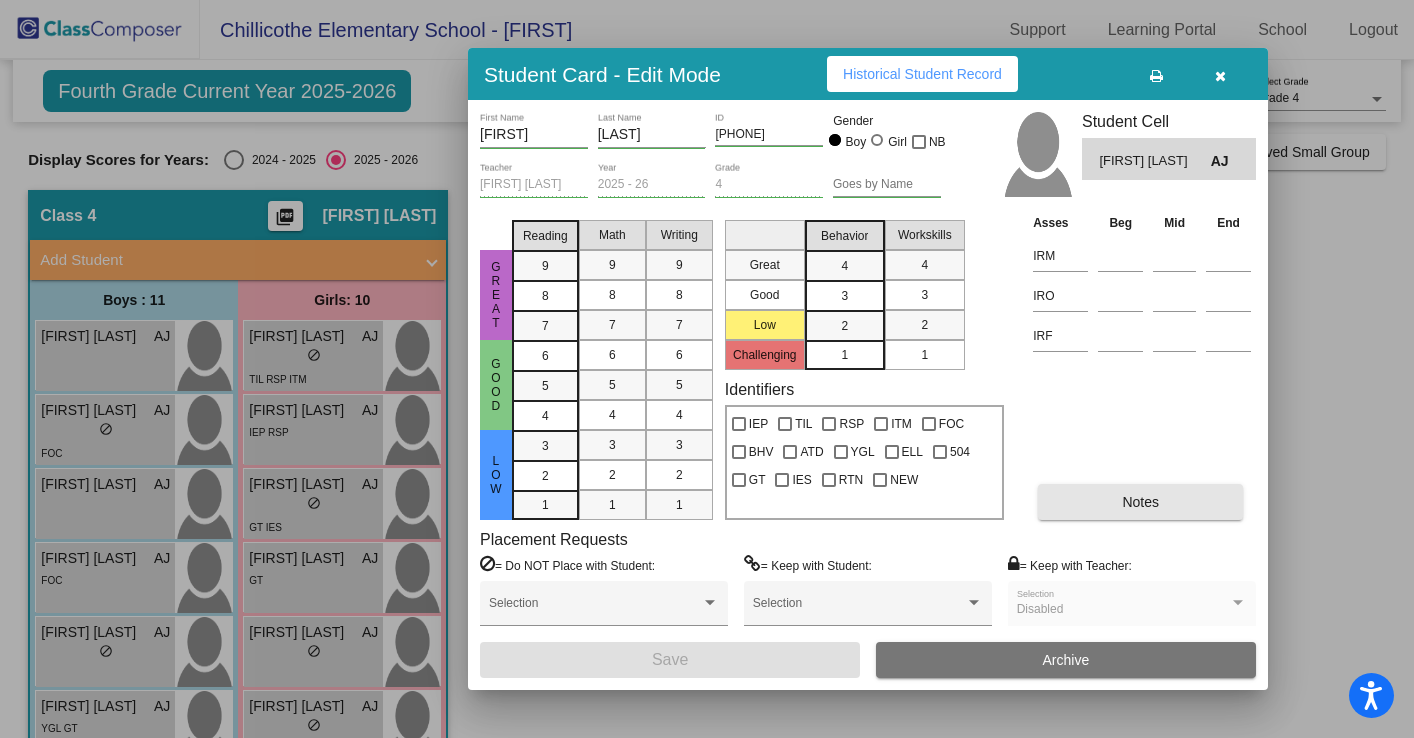 click on "Notes" at bounding box center [1140, 502] 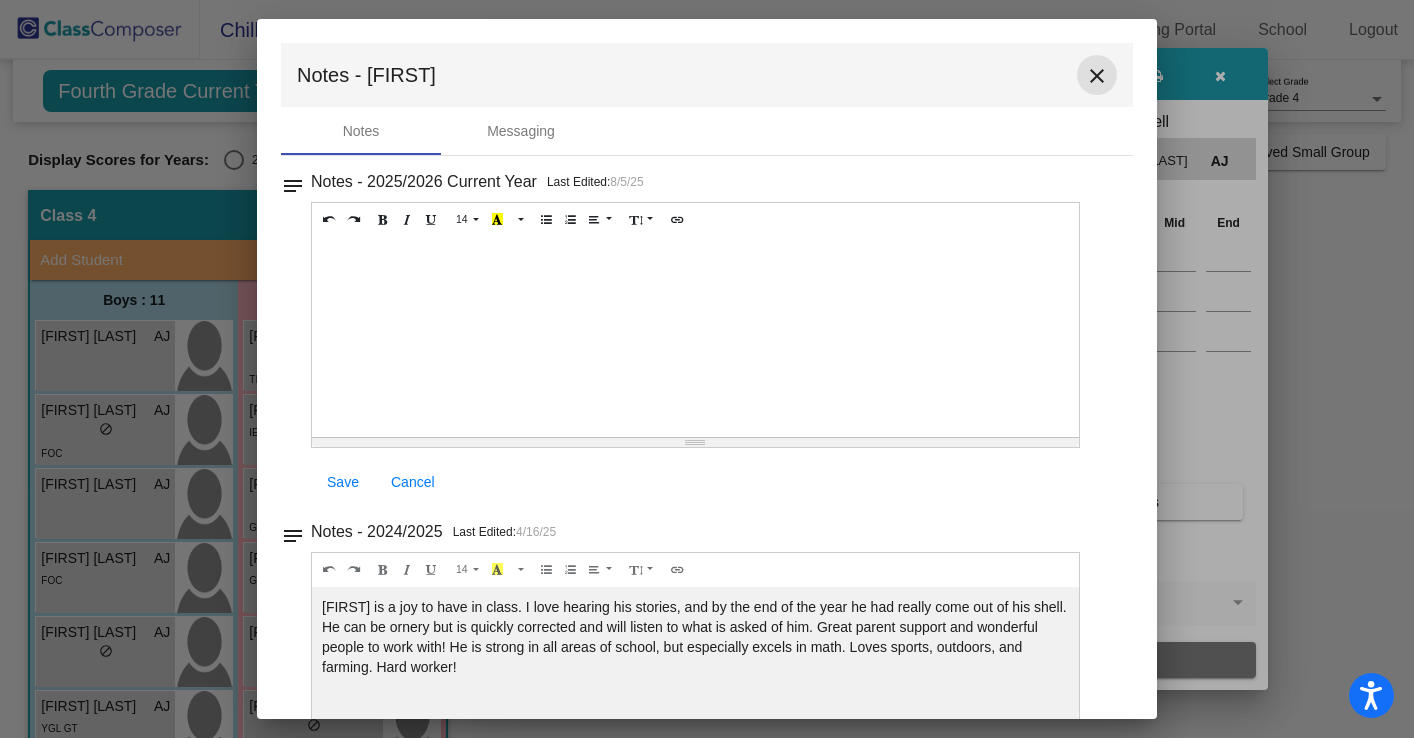 click on "close" at bounding box center (1097, 76) 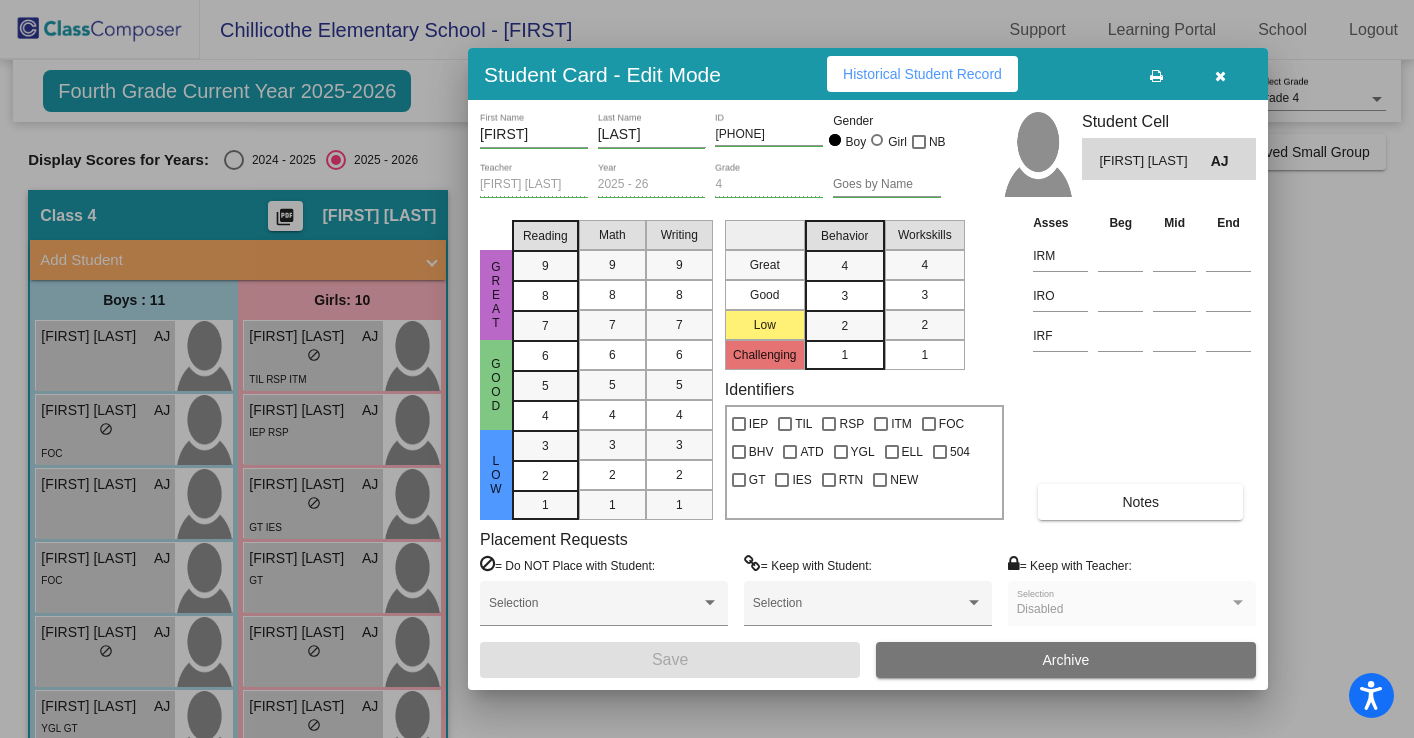 click on "Historical Student Record" at bounding box center (922, 74) 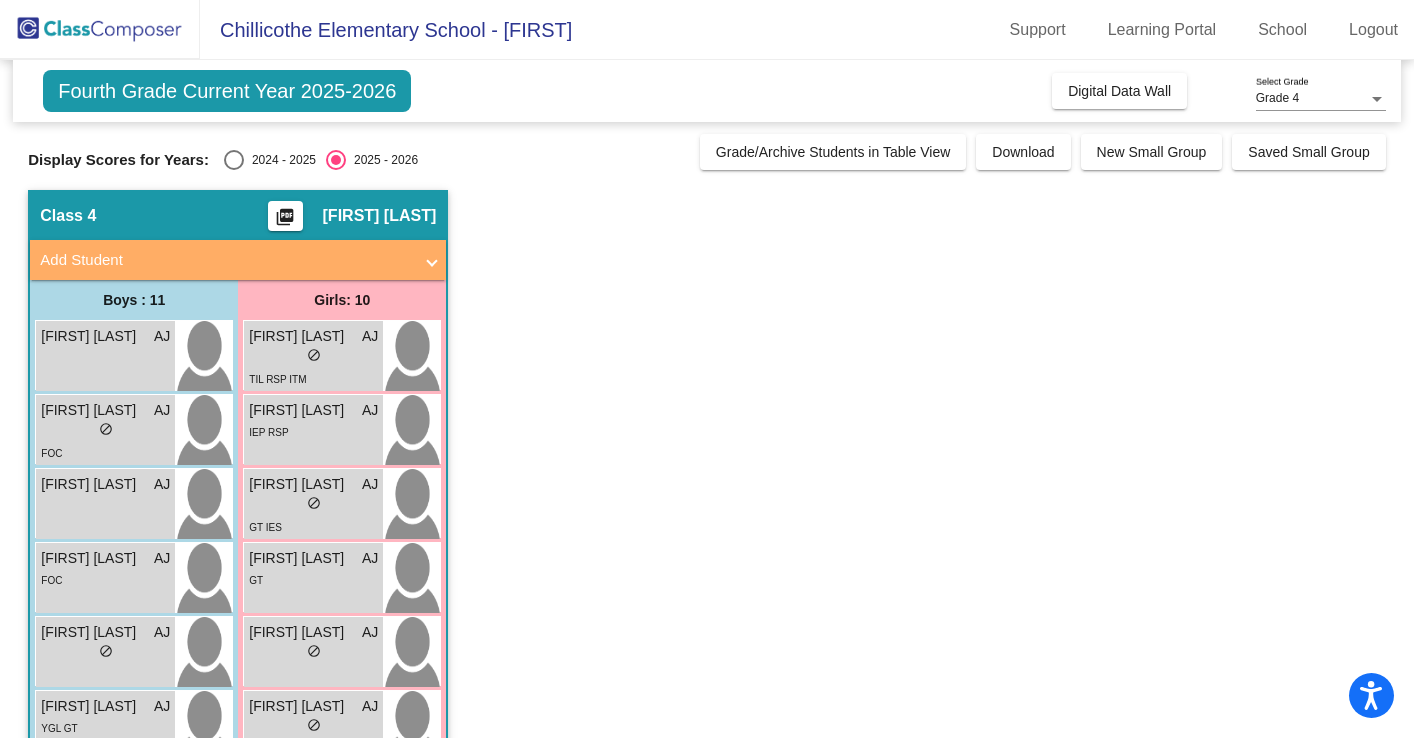 click on "[LAST]" at bounding box center [91, 410] 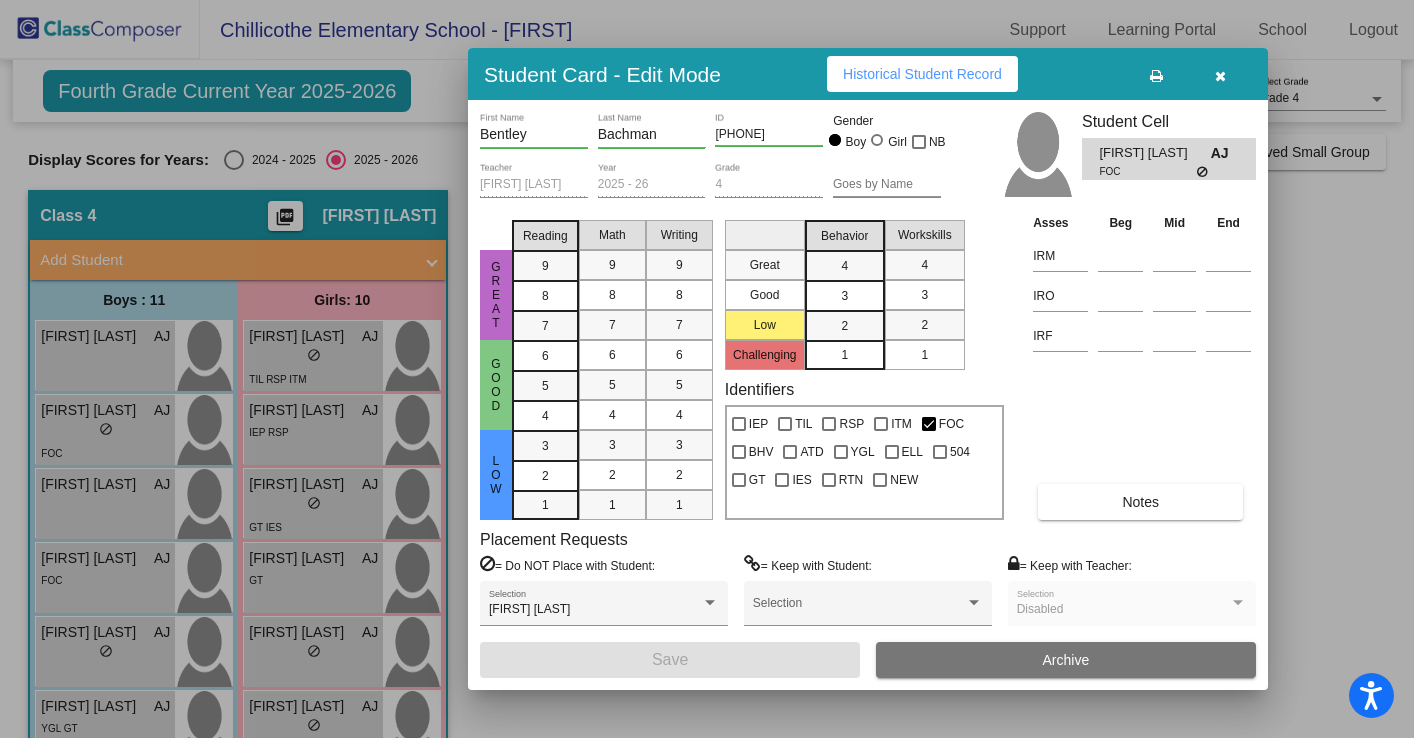 click on "Notes" at bounding box center [1140, 502] 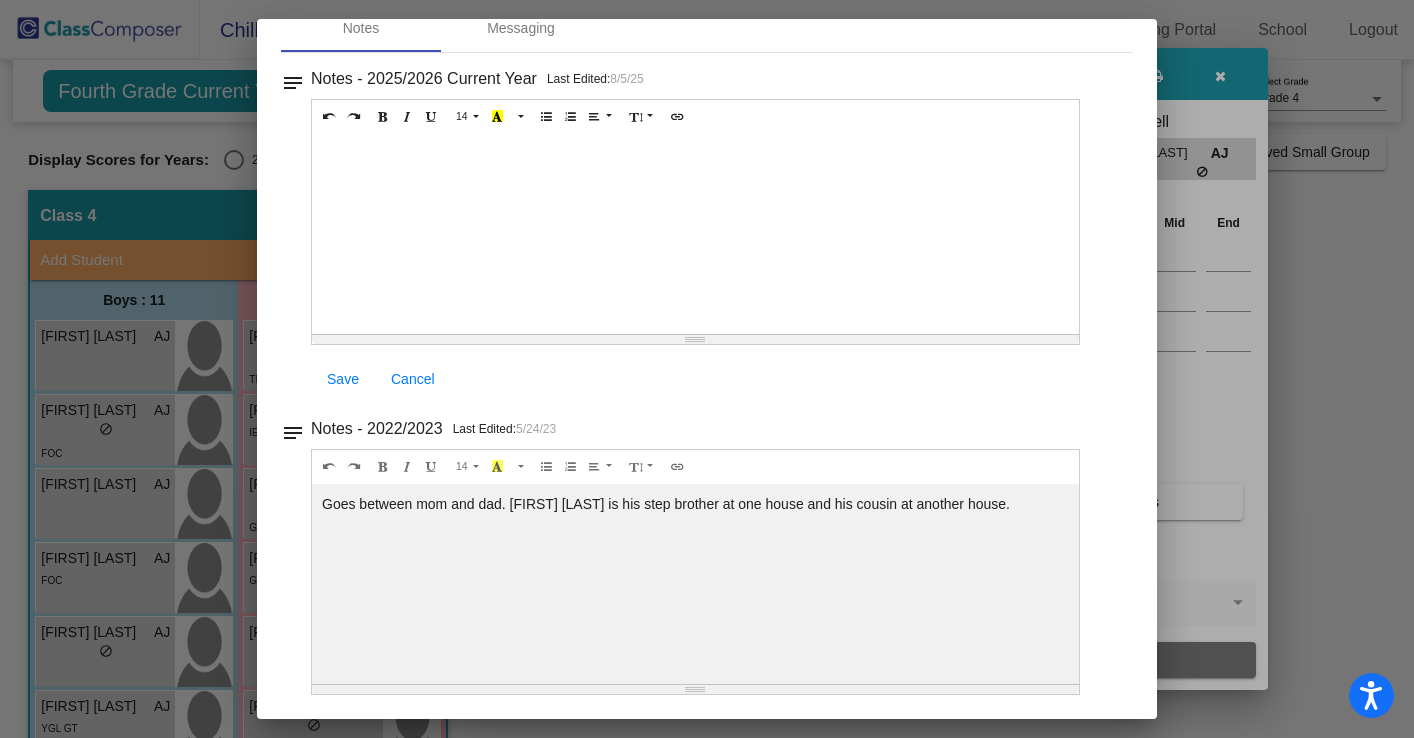scroll, scrollTop: 0, scrollLeft: 0, axis: both 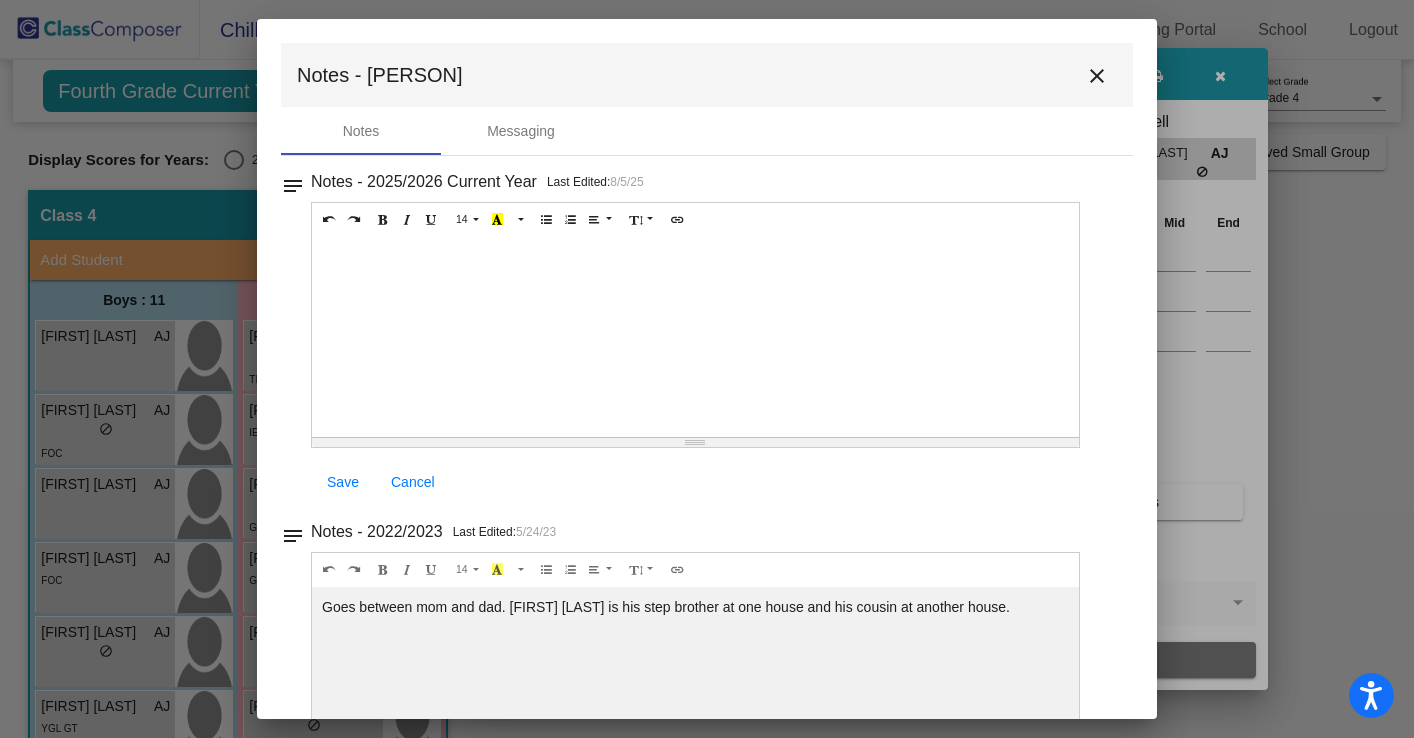 click on "close" at bounding box center [1097, 76] 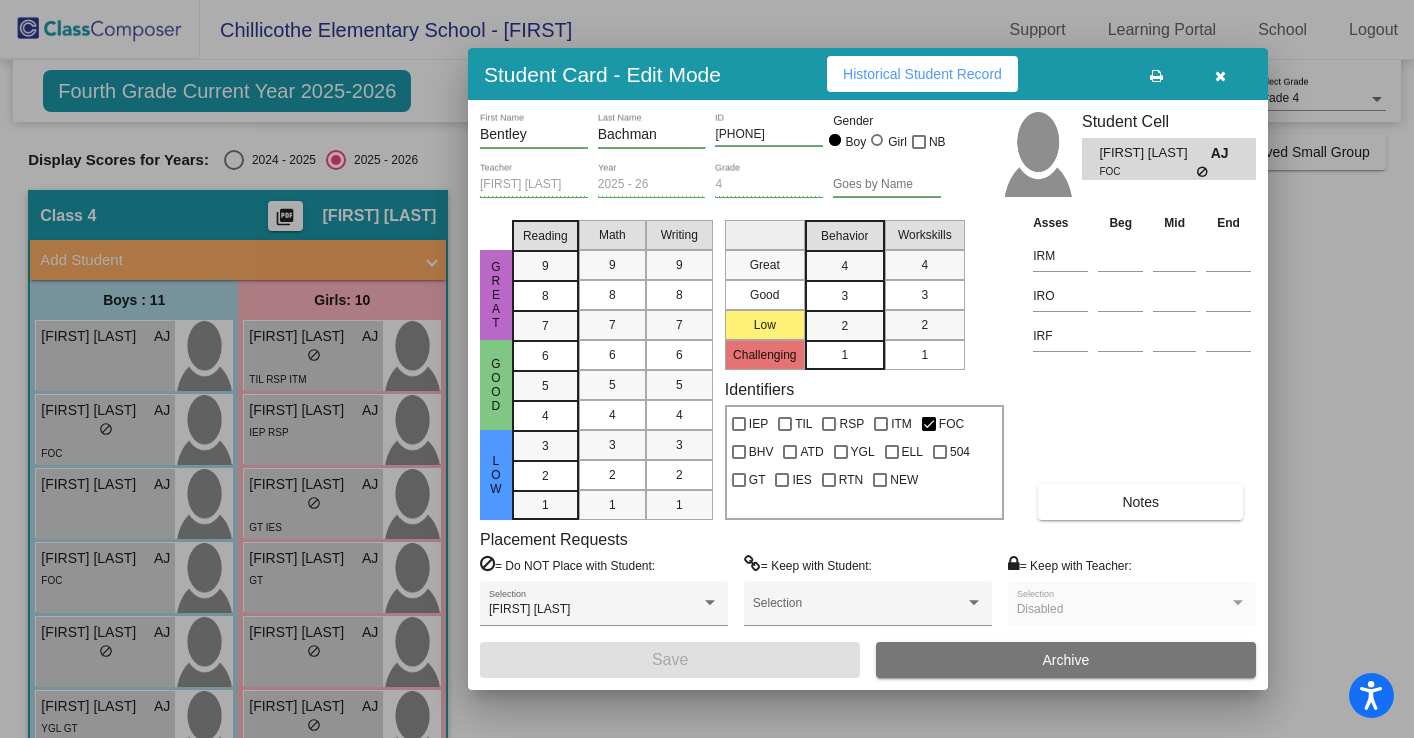 click on "Historical Student Record" at bounding box center [922, 74] 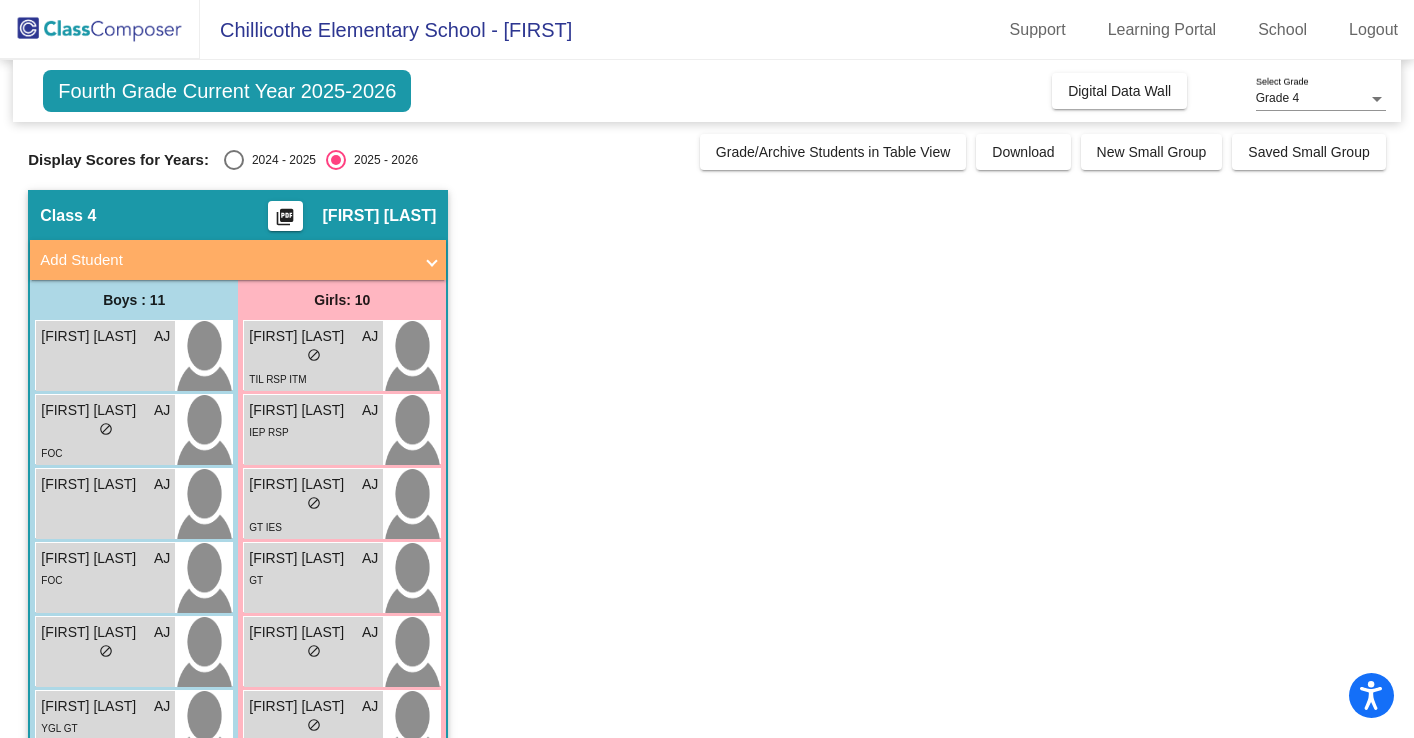 click on "[FIRST] [LAST] AJ lock do_not_disturb_alt" at bounding box center (105, 504) 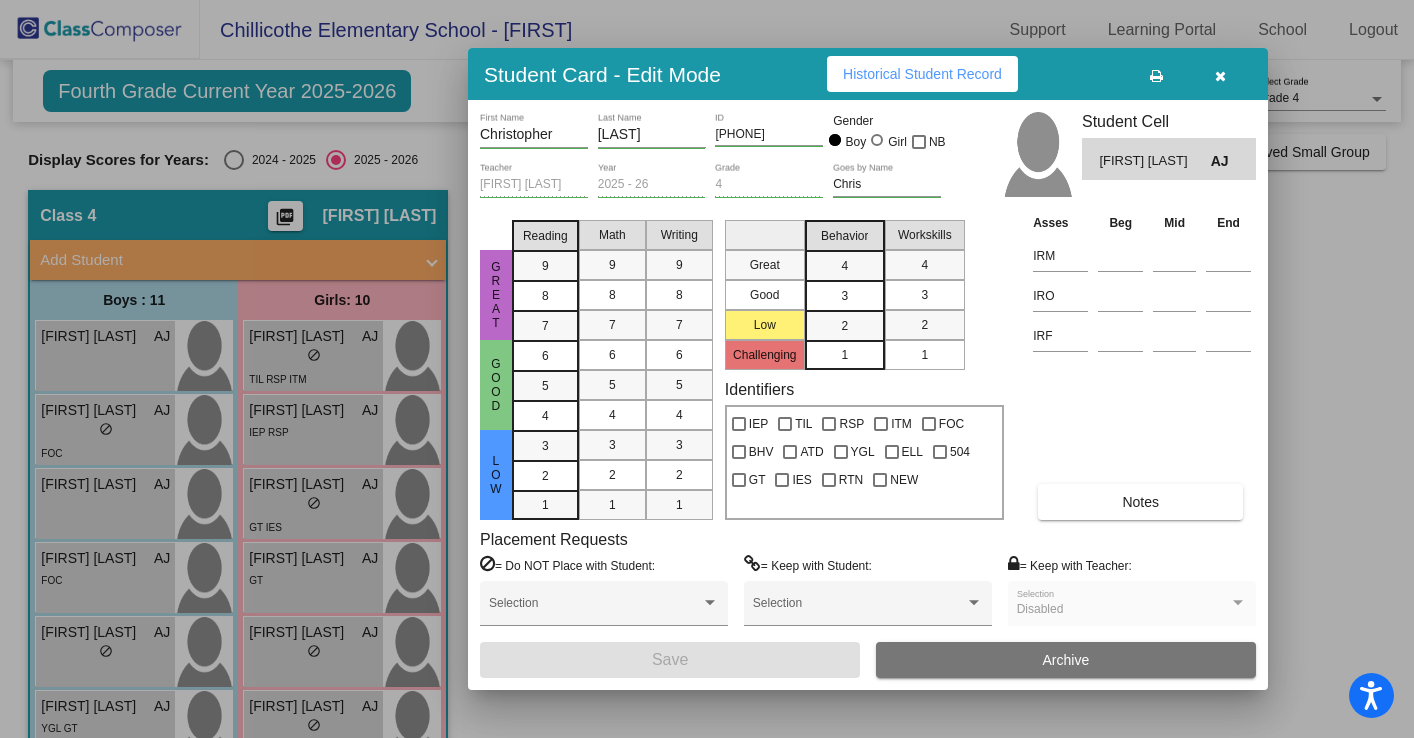 click on "Historical Student Record" at bounding box center (922, 74) 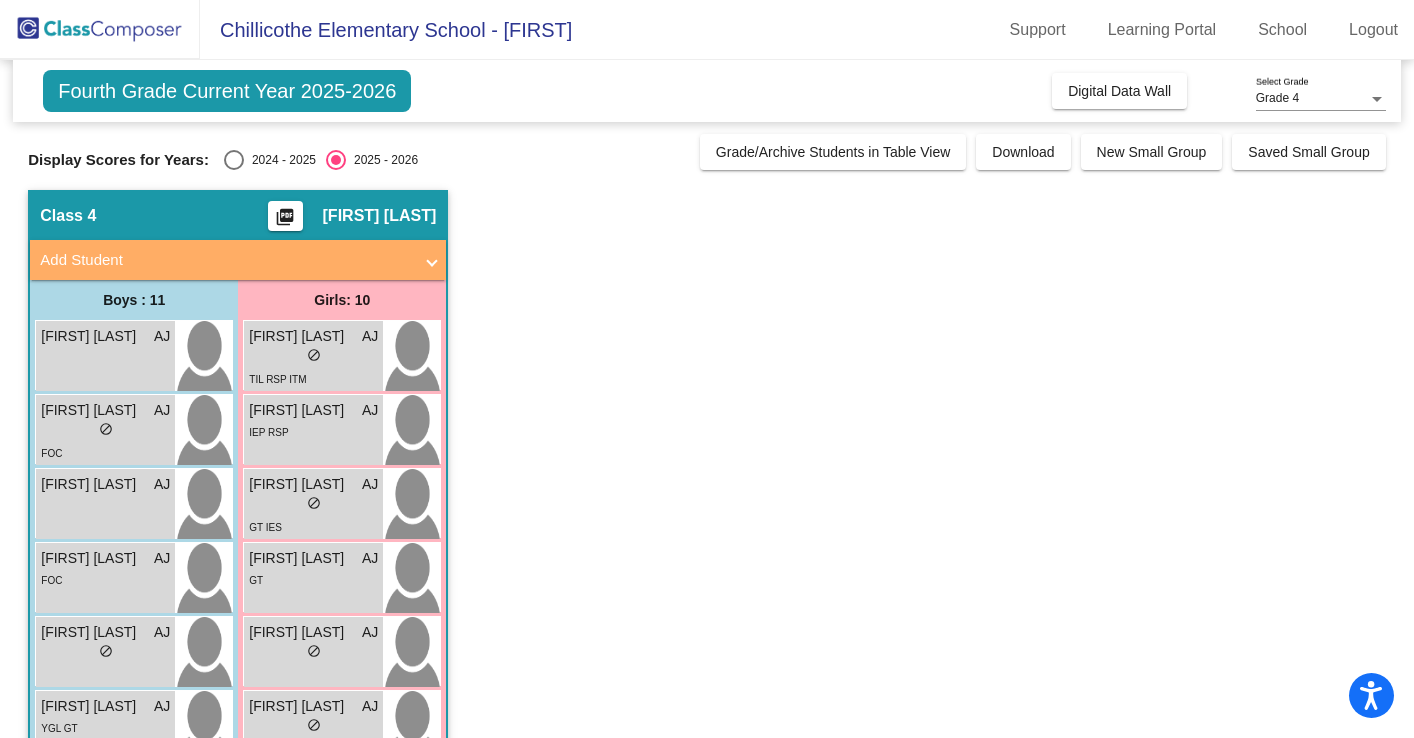 click on "FOC" at bounding box center [105, 579] 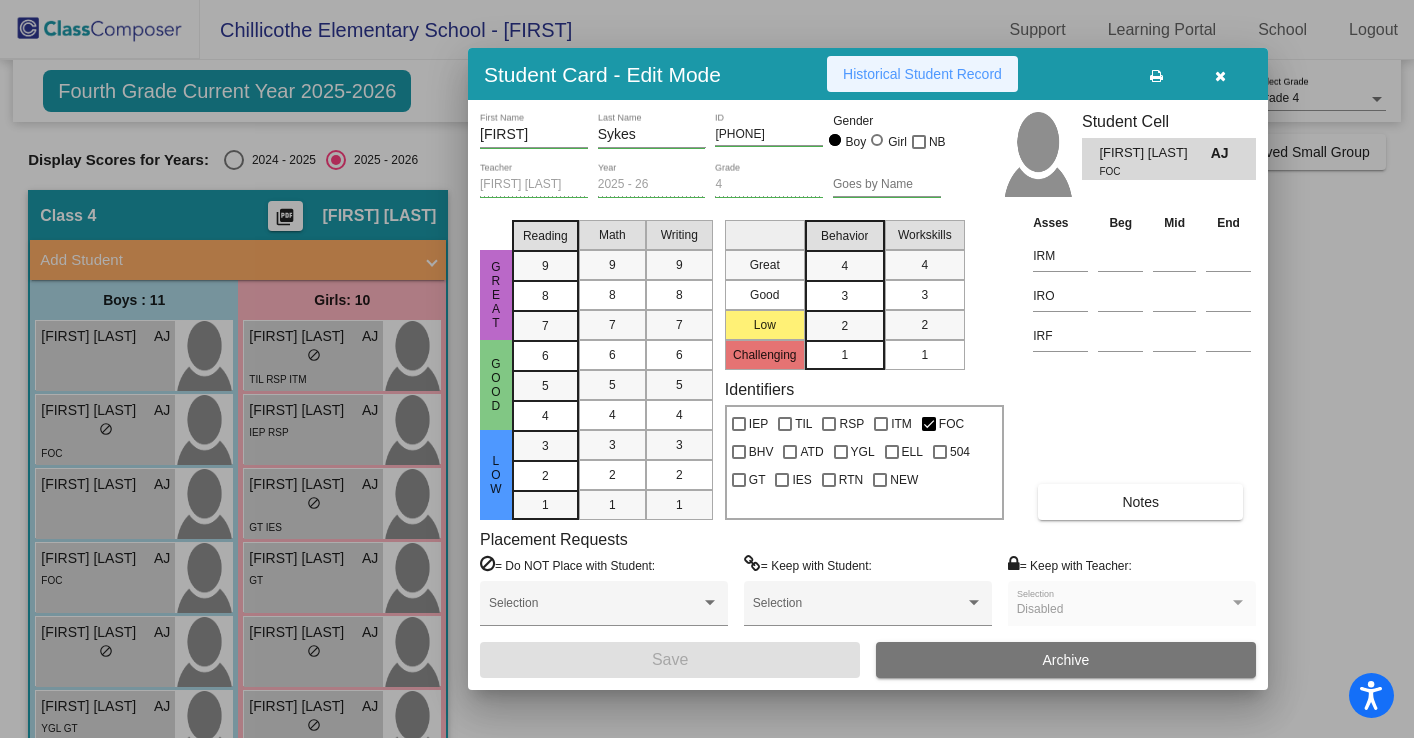 click on "Historical Student Record" at bounding box center [922, 74] 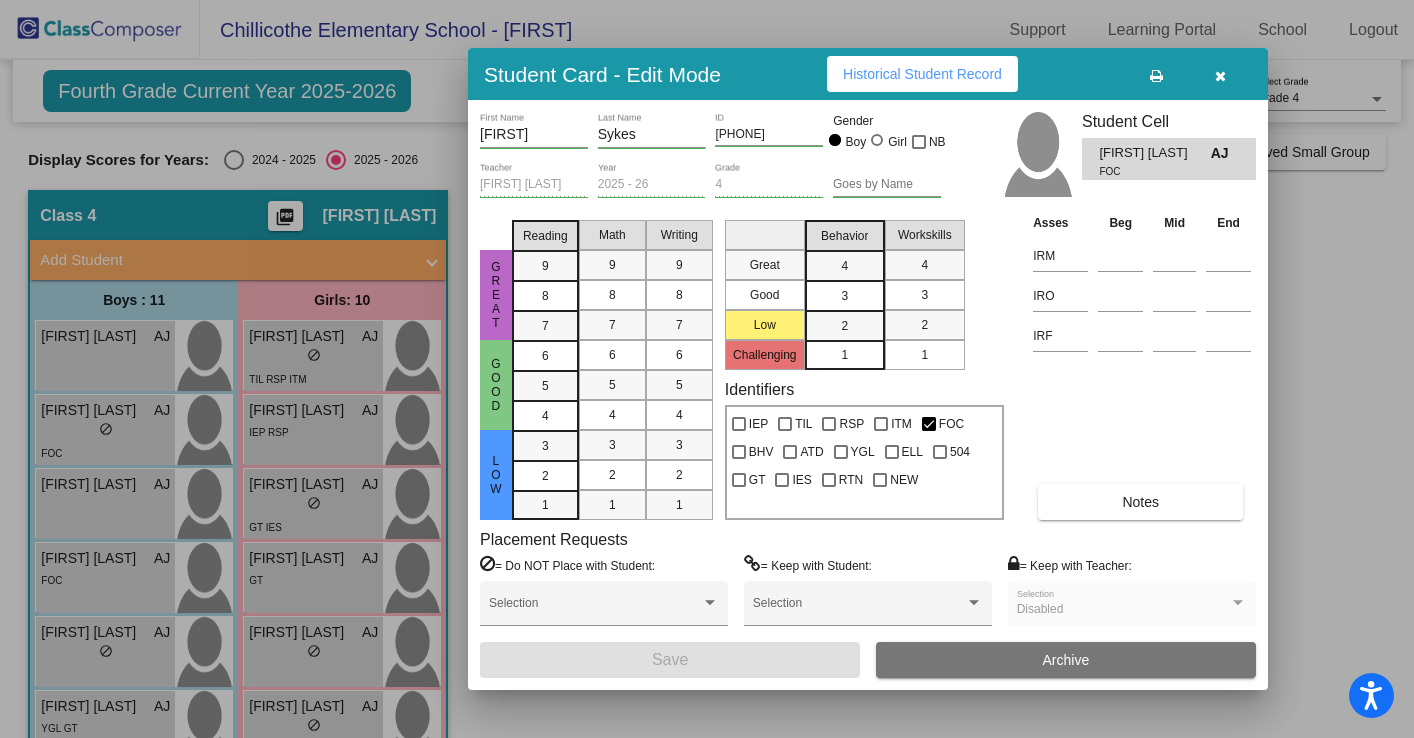 click at bounding box center [707, 369] 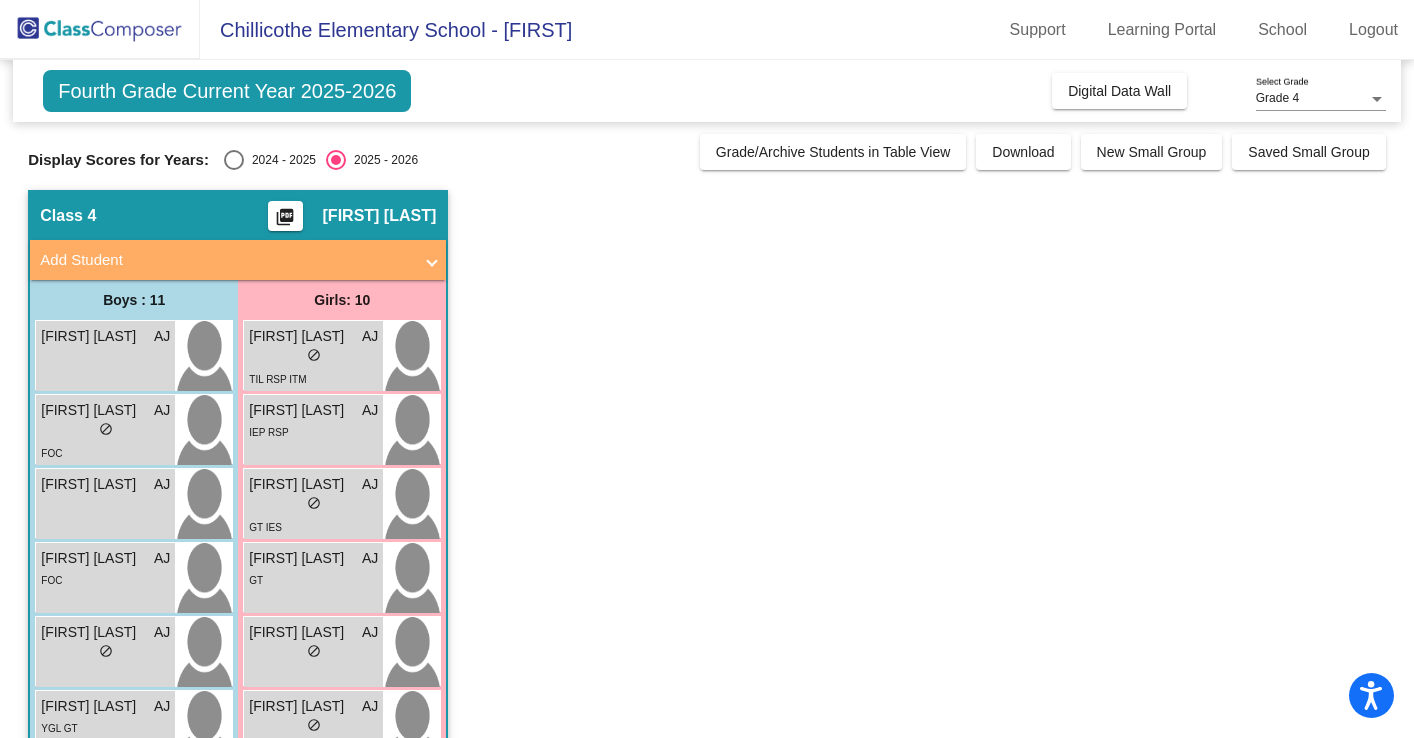 click on "lock do_not_disturb_alt" at bounding box center (106, 653) 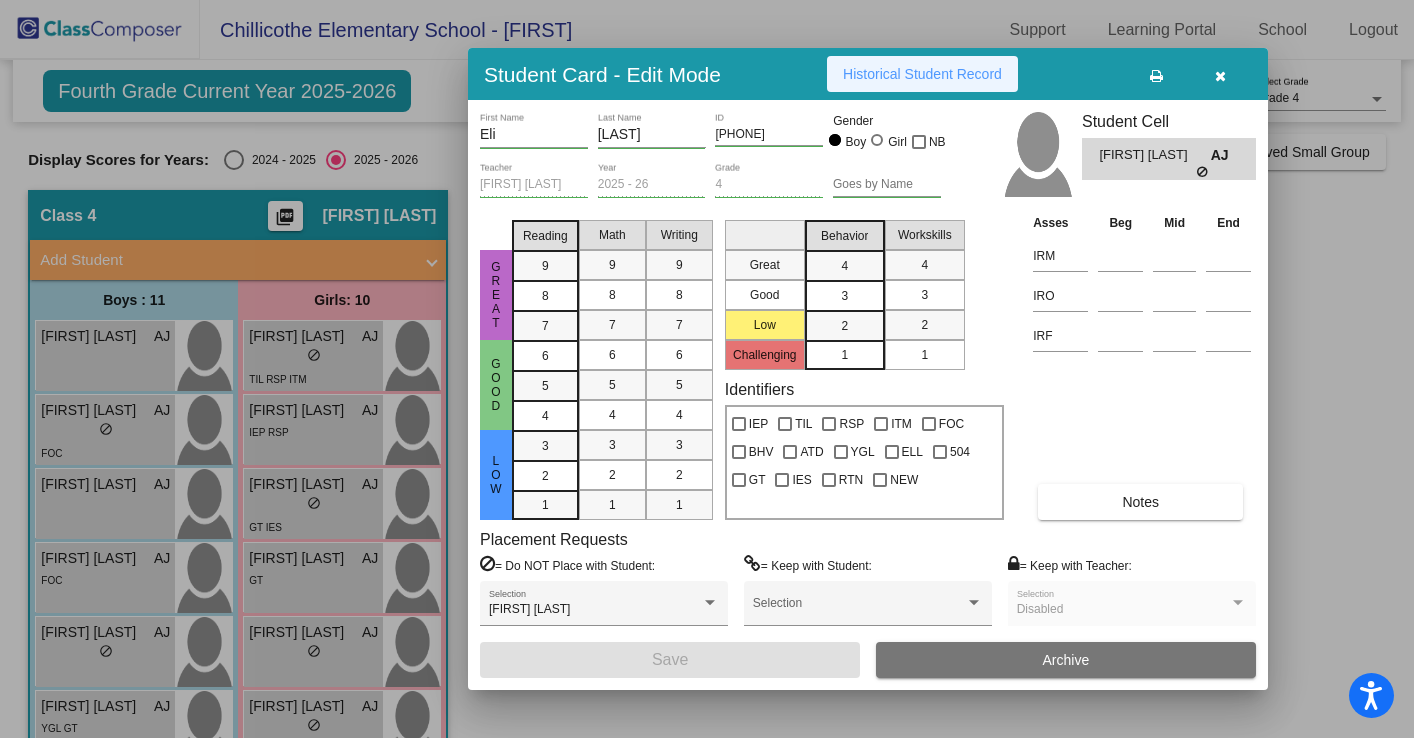 click on "Historical Student Record" at bounding box center [922, 74] 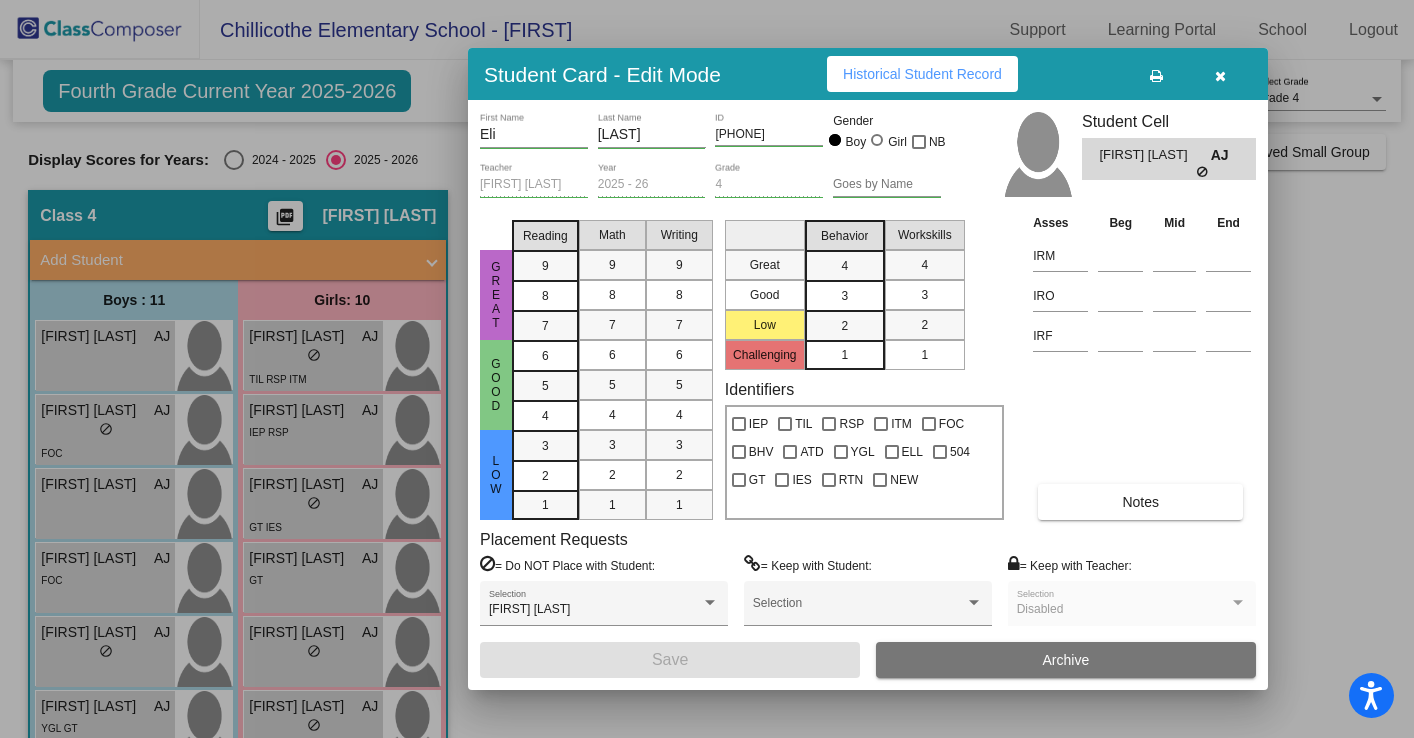 click at bounding box center [707, 369] 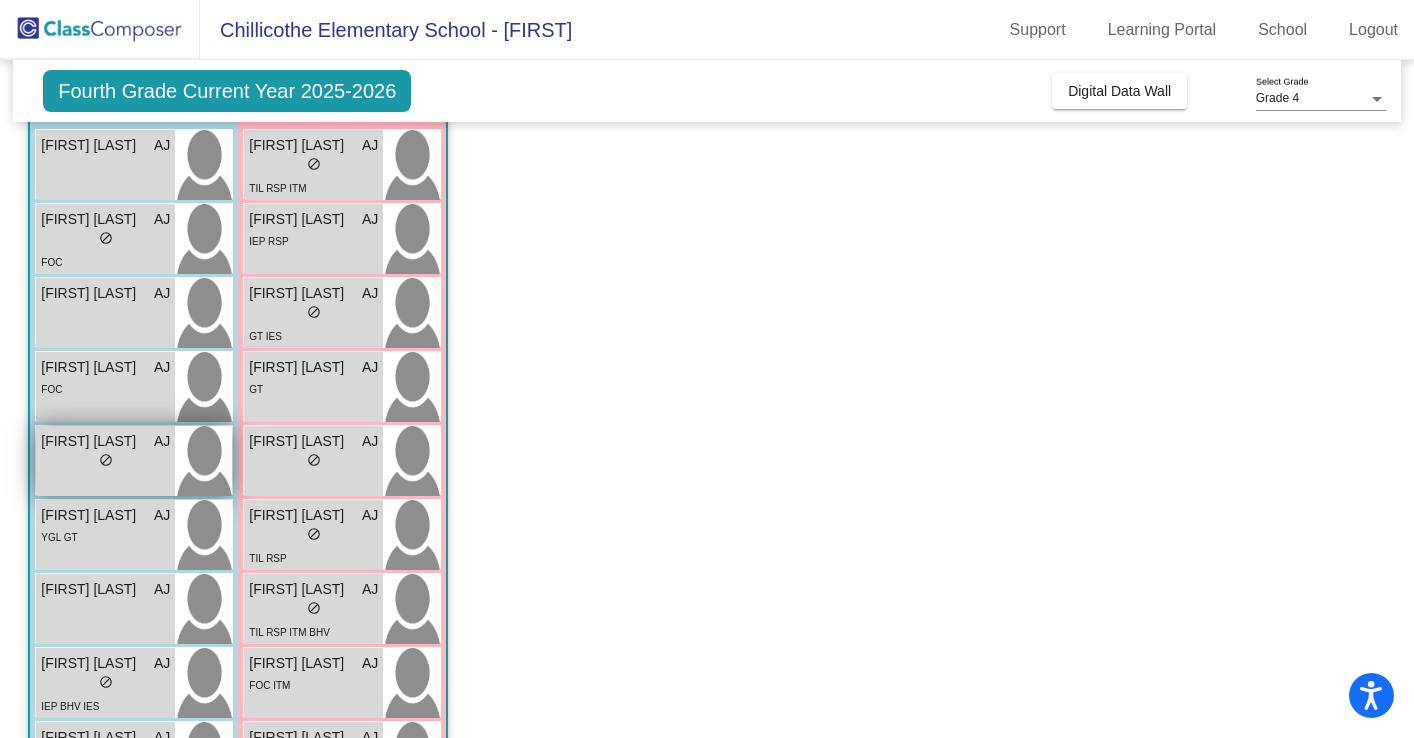 scroll, scrollTop: 192, scrollLeft: 0, axis: vertical 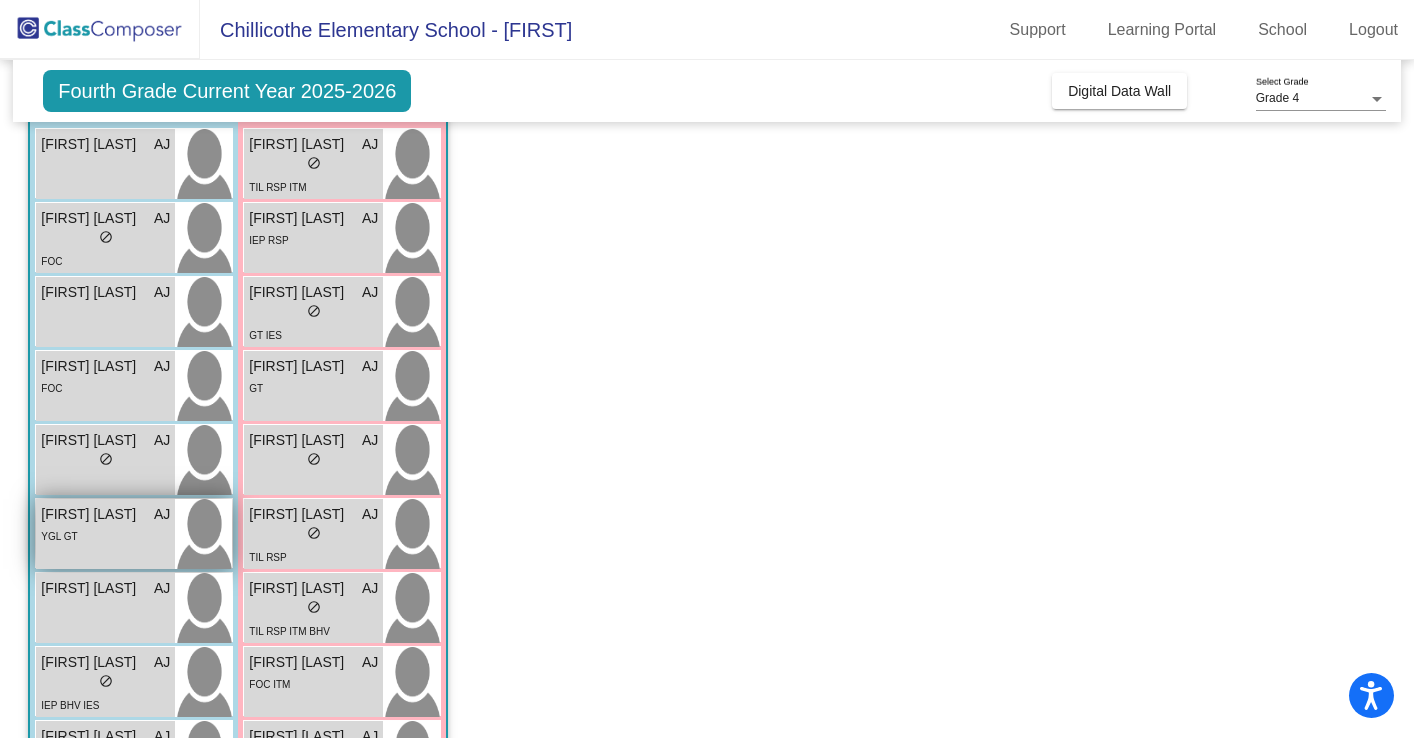 click on "[FIRST] [LAST] AJ" at bounding box center (105, 514) 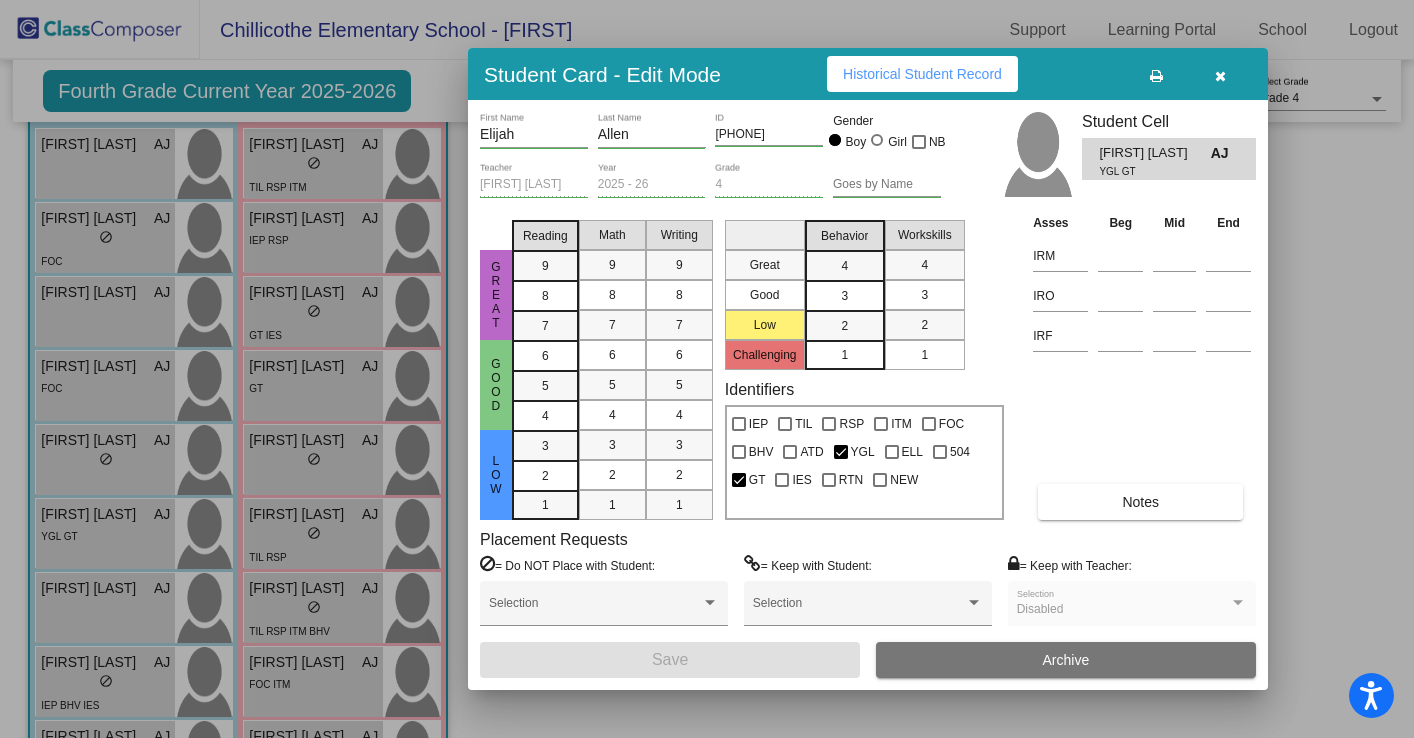 click on "Historical Student Record" at bounding box center [922, 74] 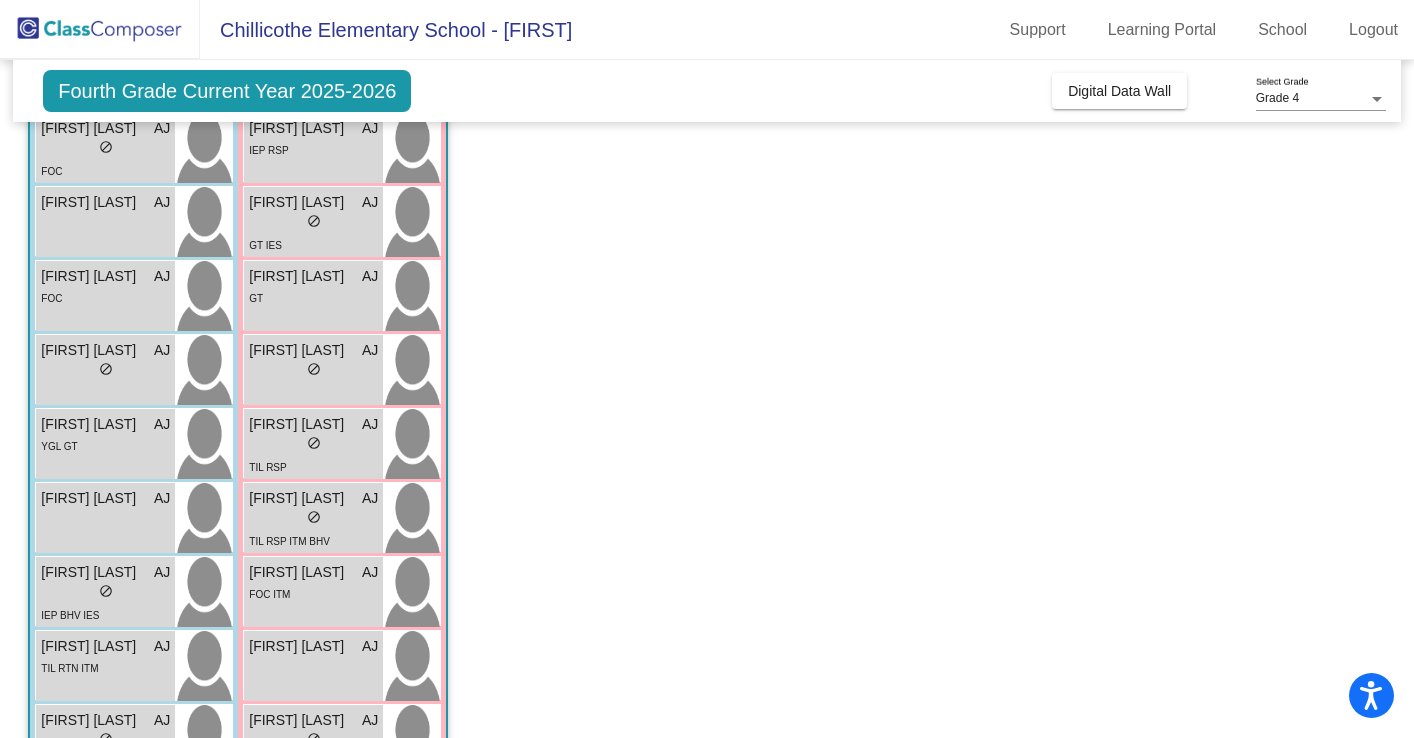scroll, scrollTop: 284, scrollLeft: 0, axis: vertical 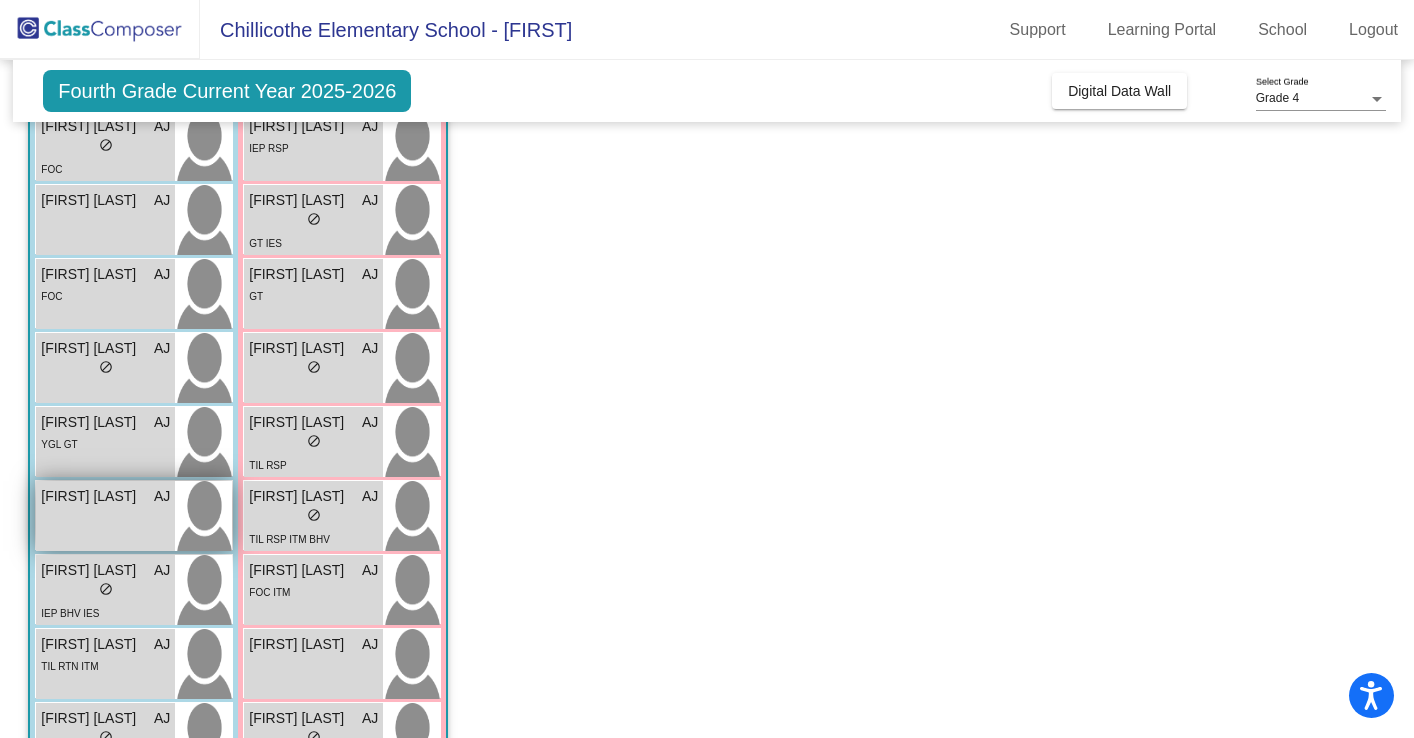 click on "[FIRST] [LAST] AJ lock do_not_disturb_alt" at bounding box center [105, 516] 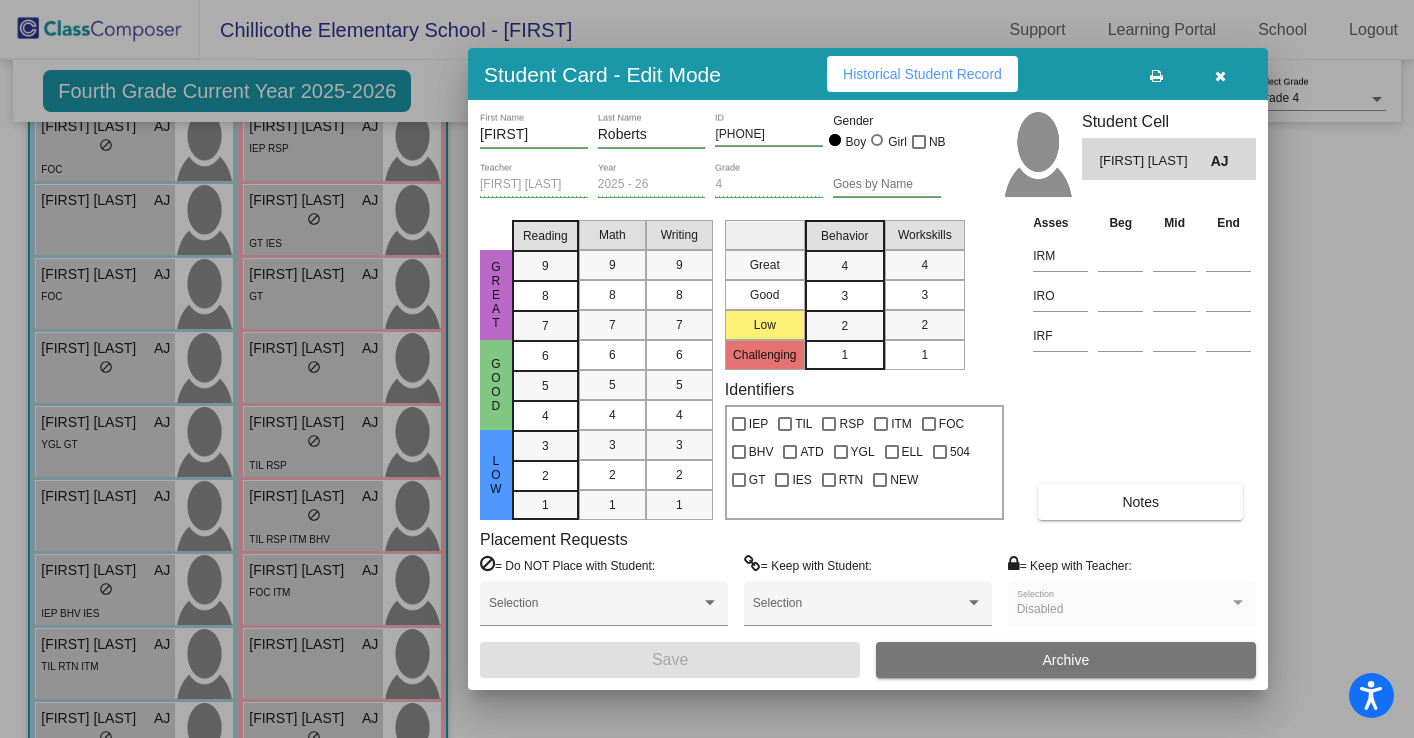 click on "Historical Student Record" at bounding box center (922, 74) 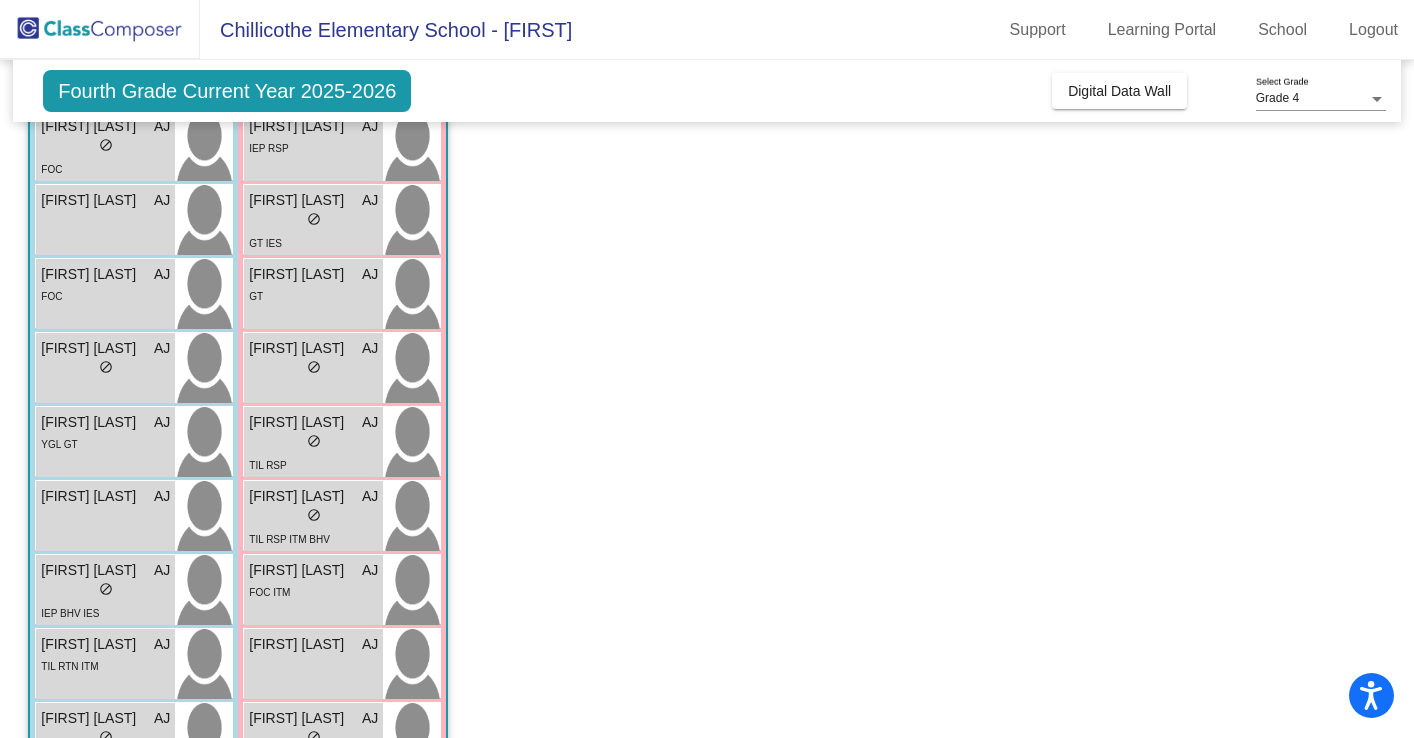 click on "lock do_not_disturb_alt" at bounding box center [105, 591] 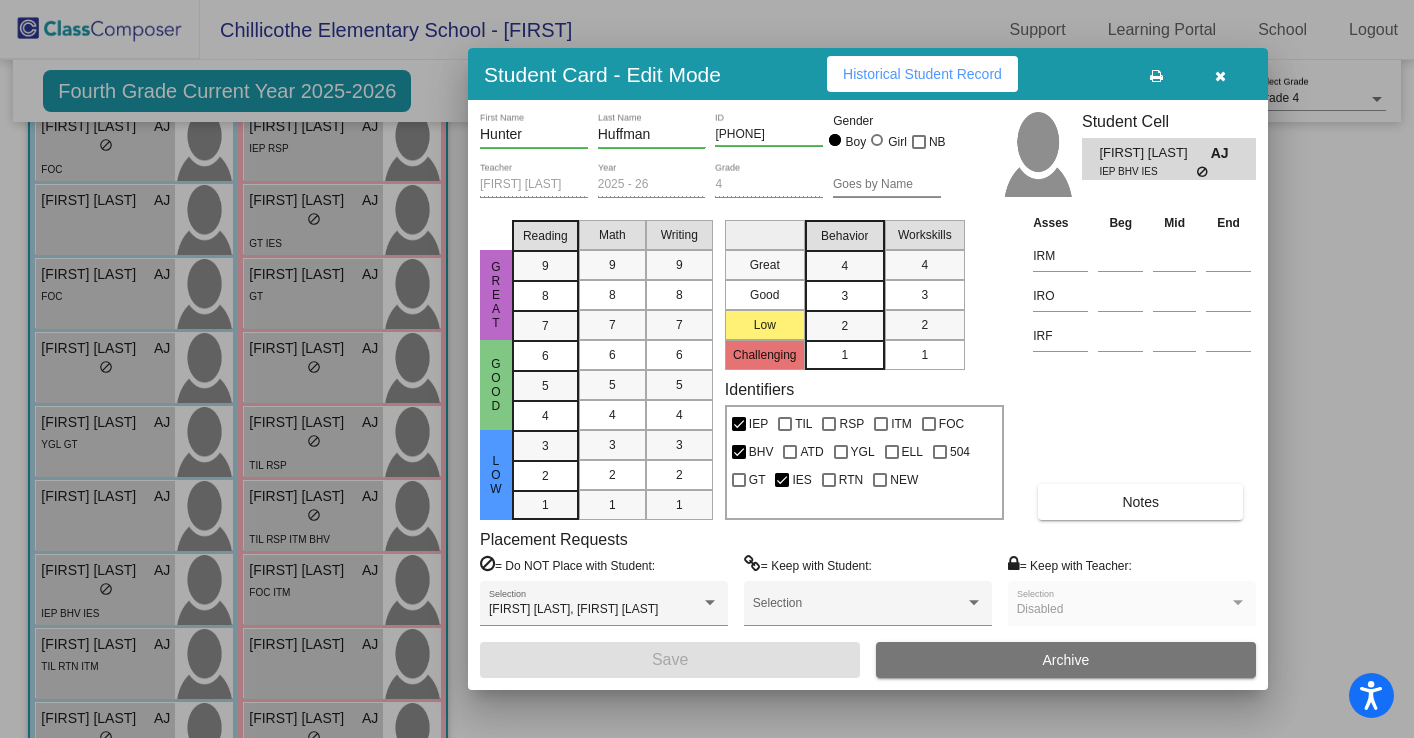 click on "Historical Student Record" at bounding box center (922, 74) 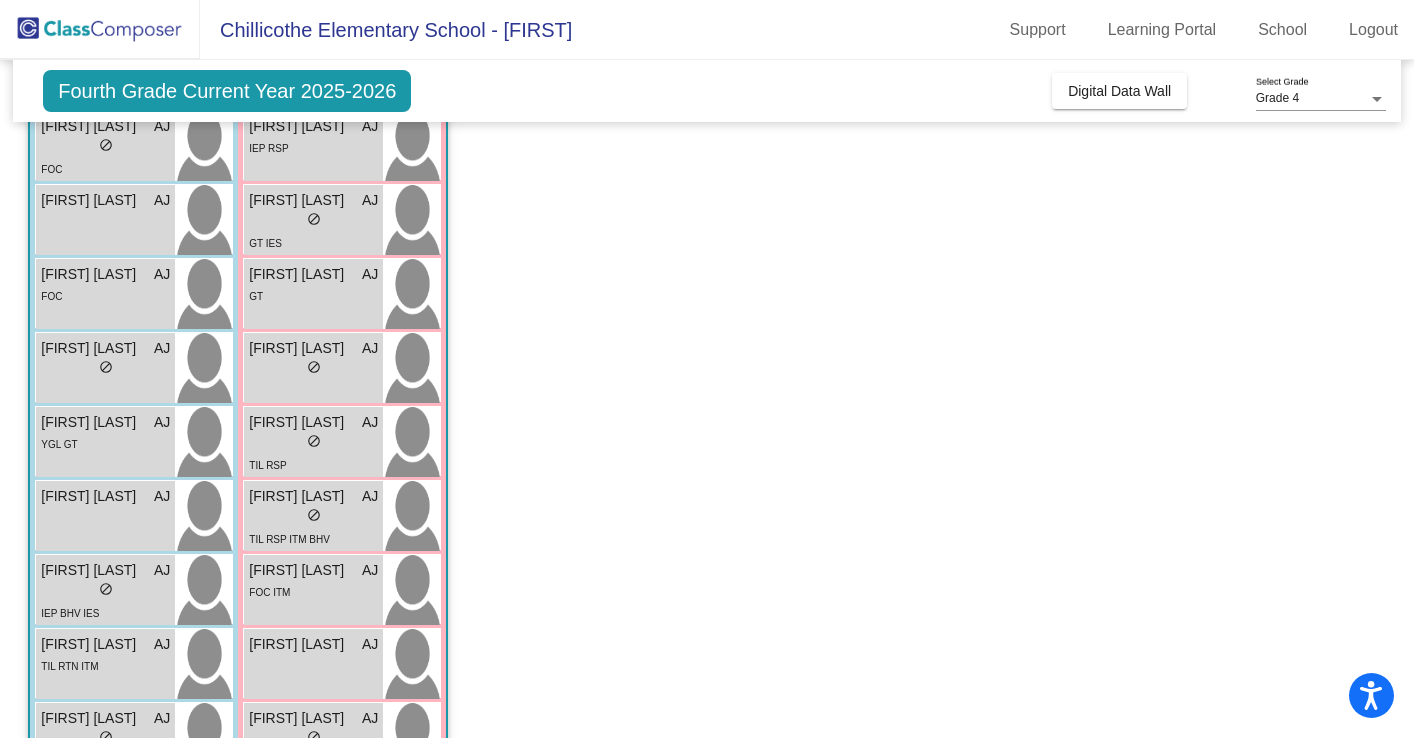 click on "[FIRST] [LAST] AJ lock do_not_disturb_alt TIL RTN ITM" at bounding box center (105, 664) 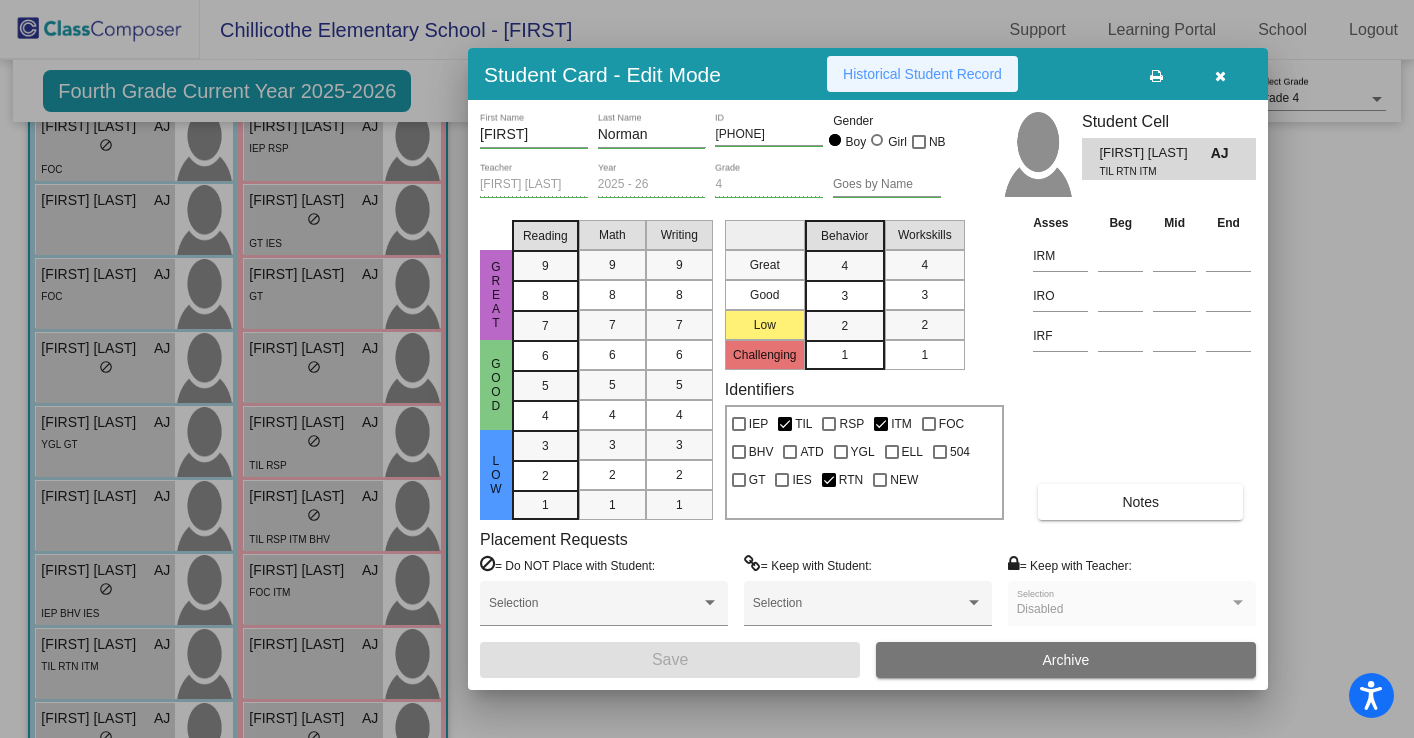 click on "Historical Student Record" at bounding box center (922, 74) 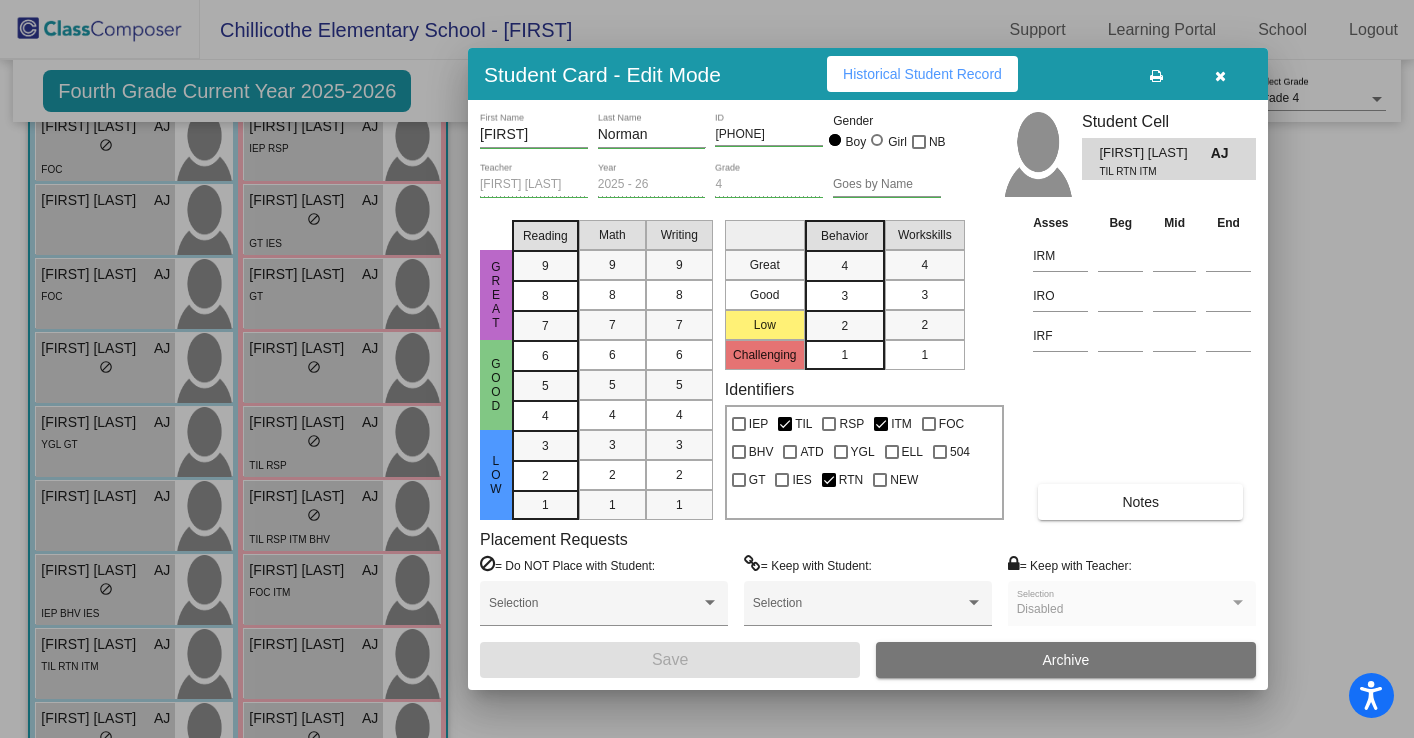 scroll, scrollTop: 0, scrollLeft: 0, axis: both 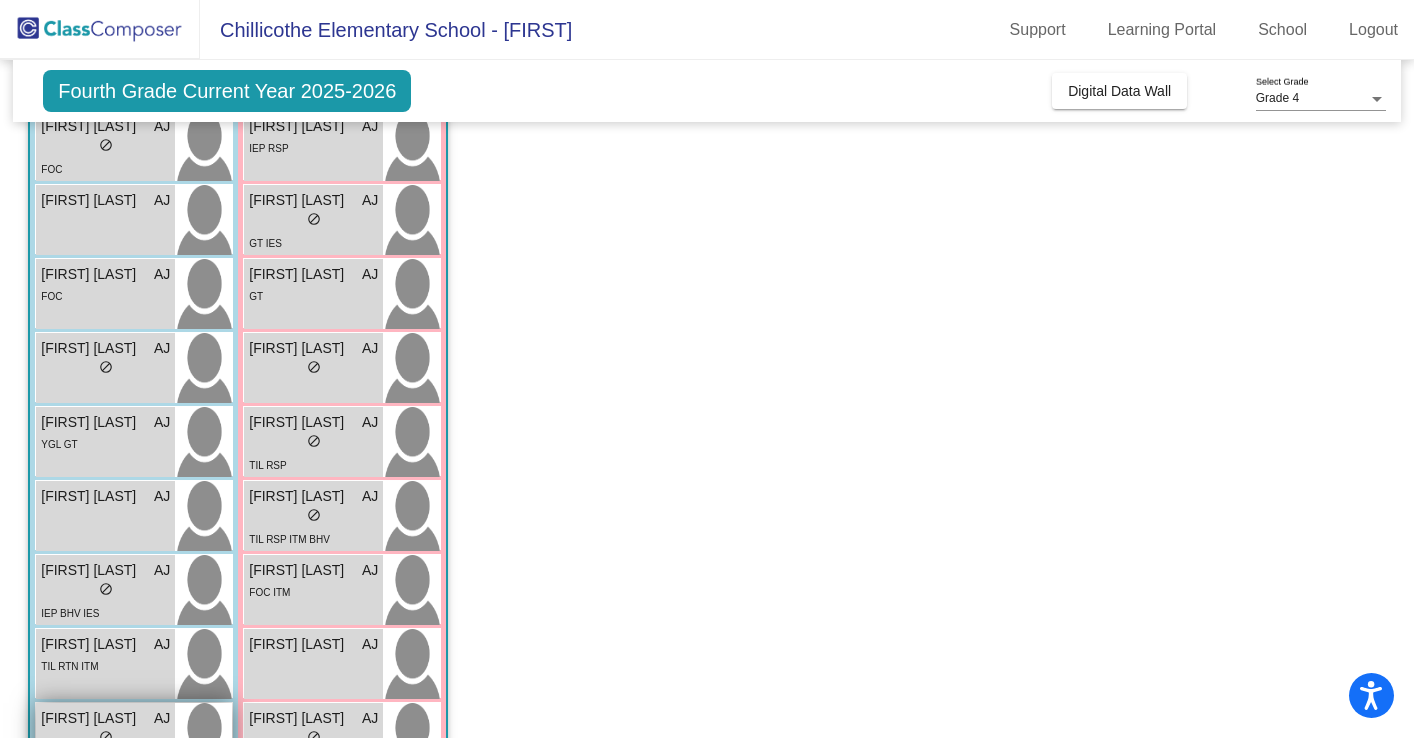 click on "[FIRST] [LAST] AJ lock do_not_disturb_alt TIL FOC" at bounding box center (105, 738) 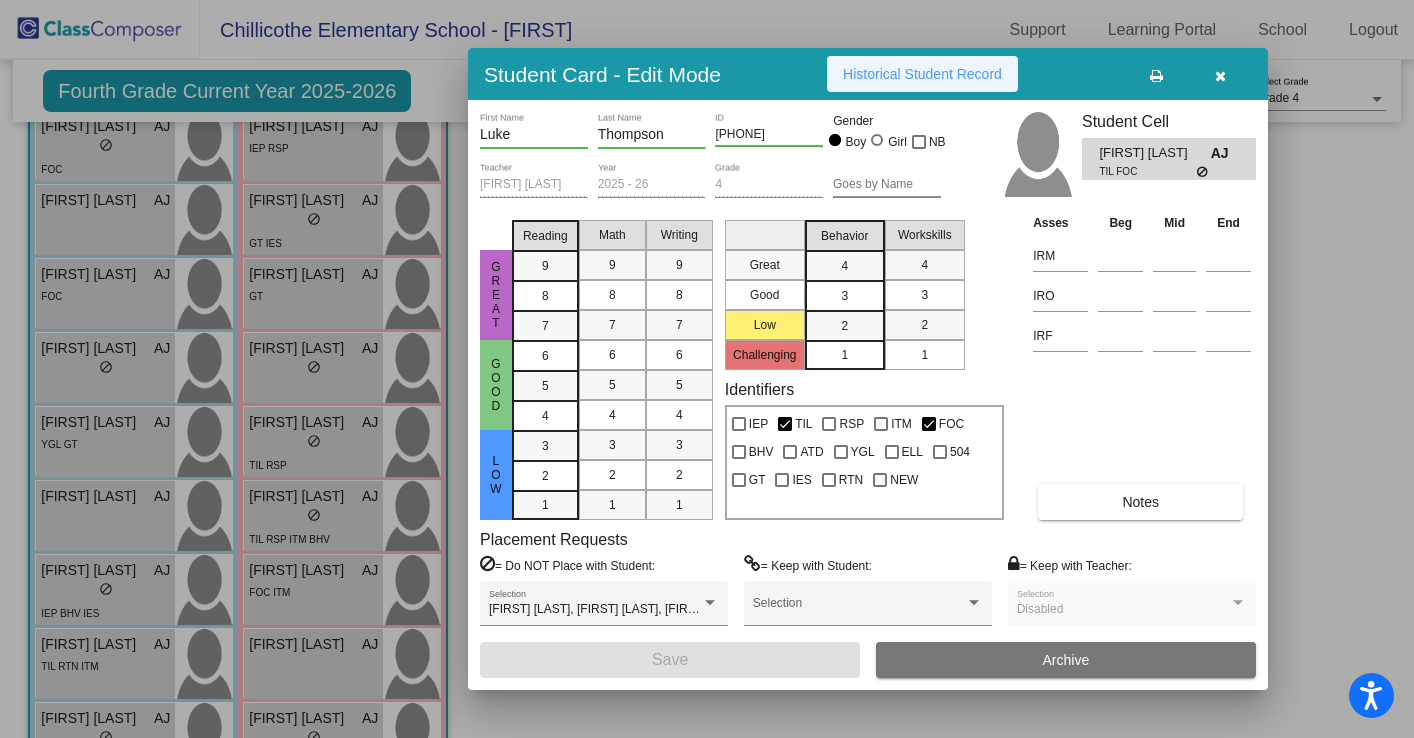 click on "Historical Student Record" at bounding box center [922, 74] 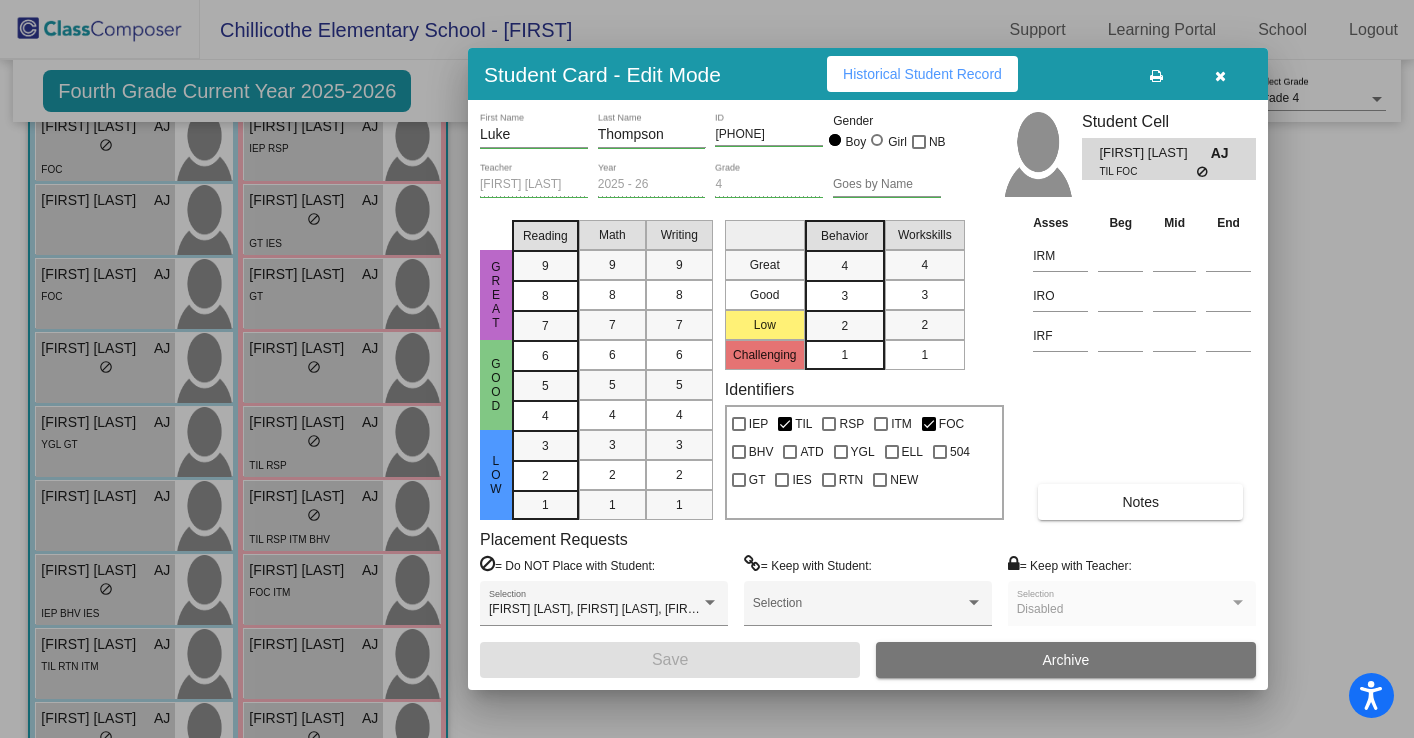 click at bounding box center (707, 369) 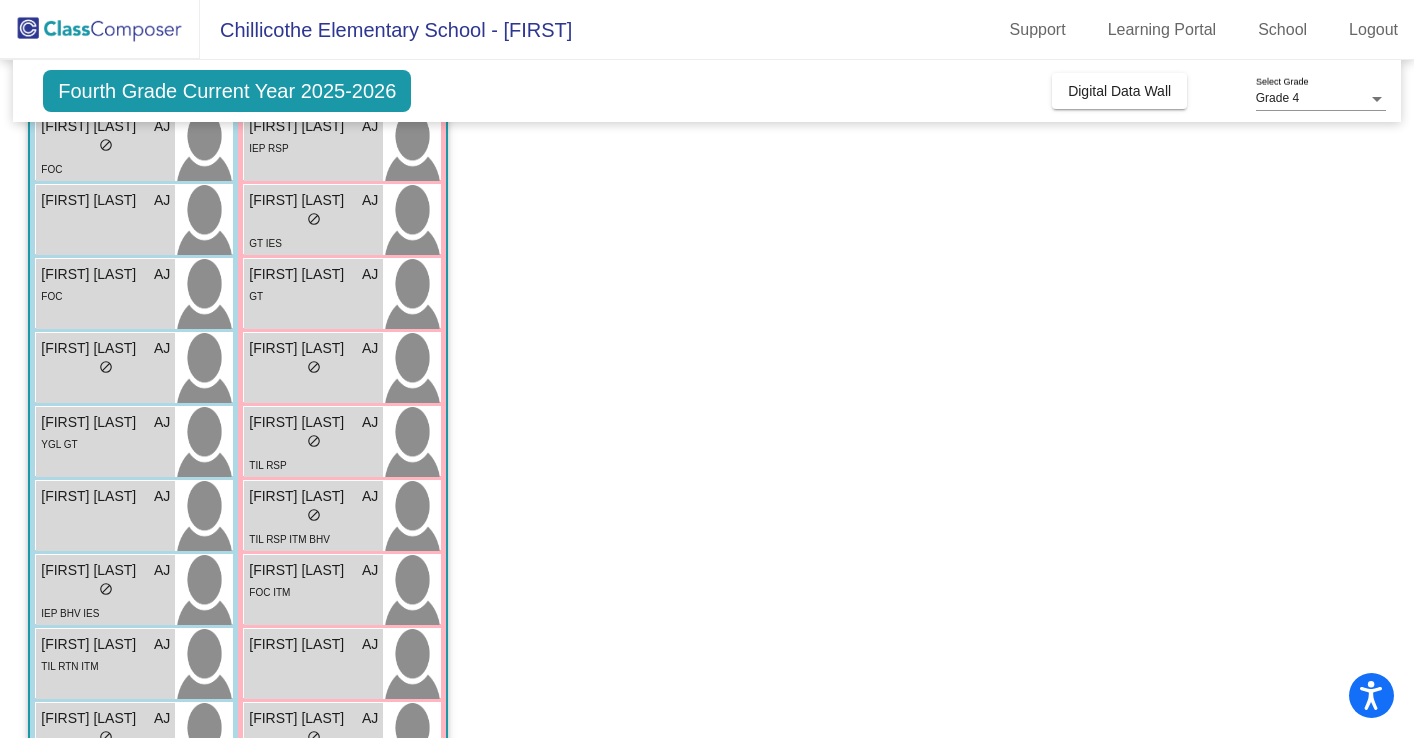 scroll, scrollTop: 428, scrollLeft: 0, axis: vertical 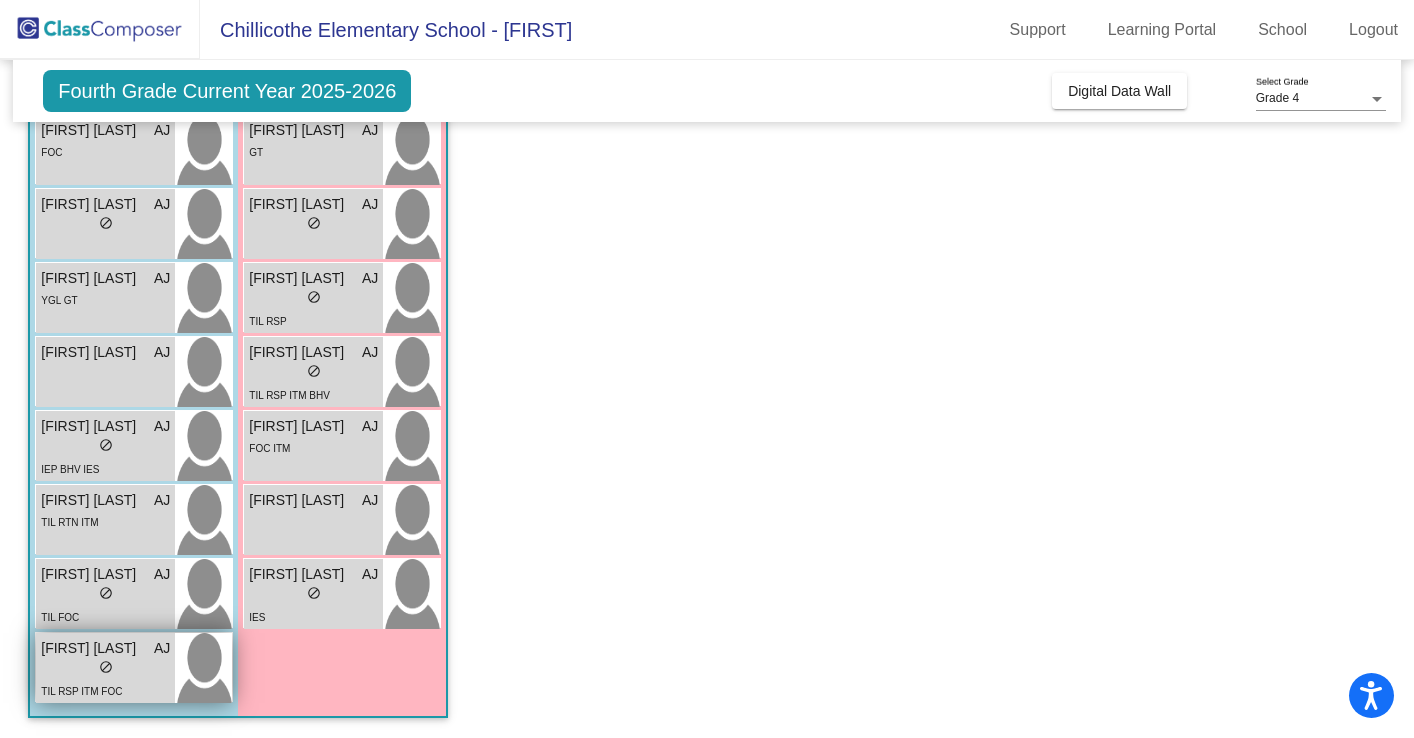 click on "TIL RSP ITM FOC" at bounding box center [81, 690] 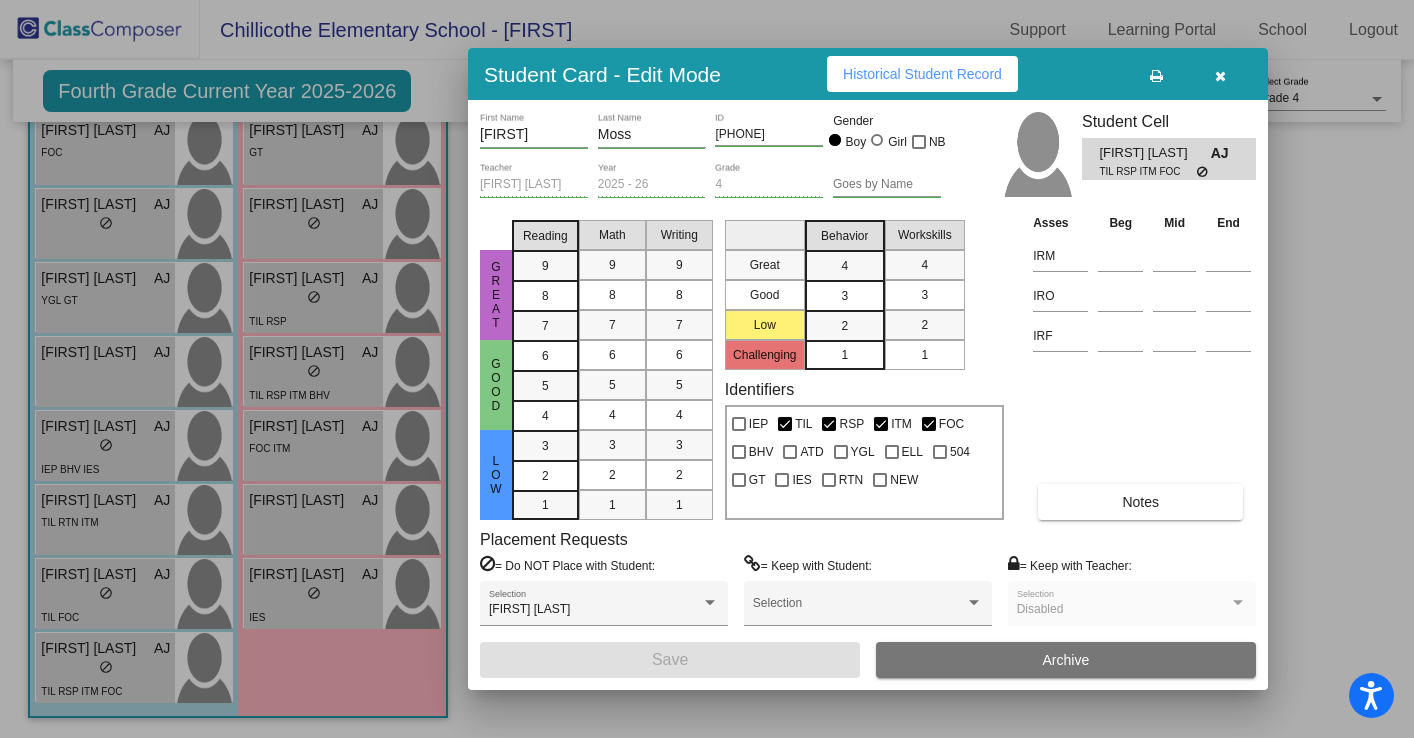 click on "Historical Student Record" at bounding box center [922, 74] 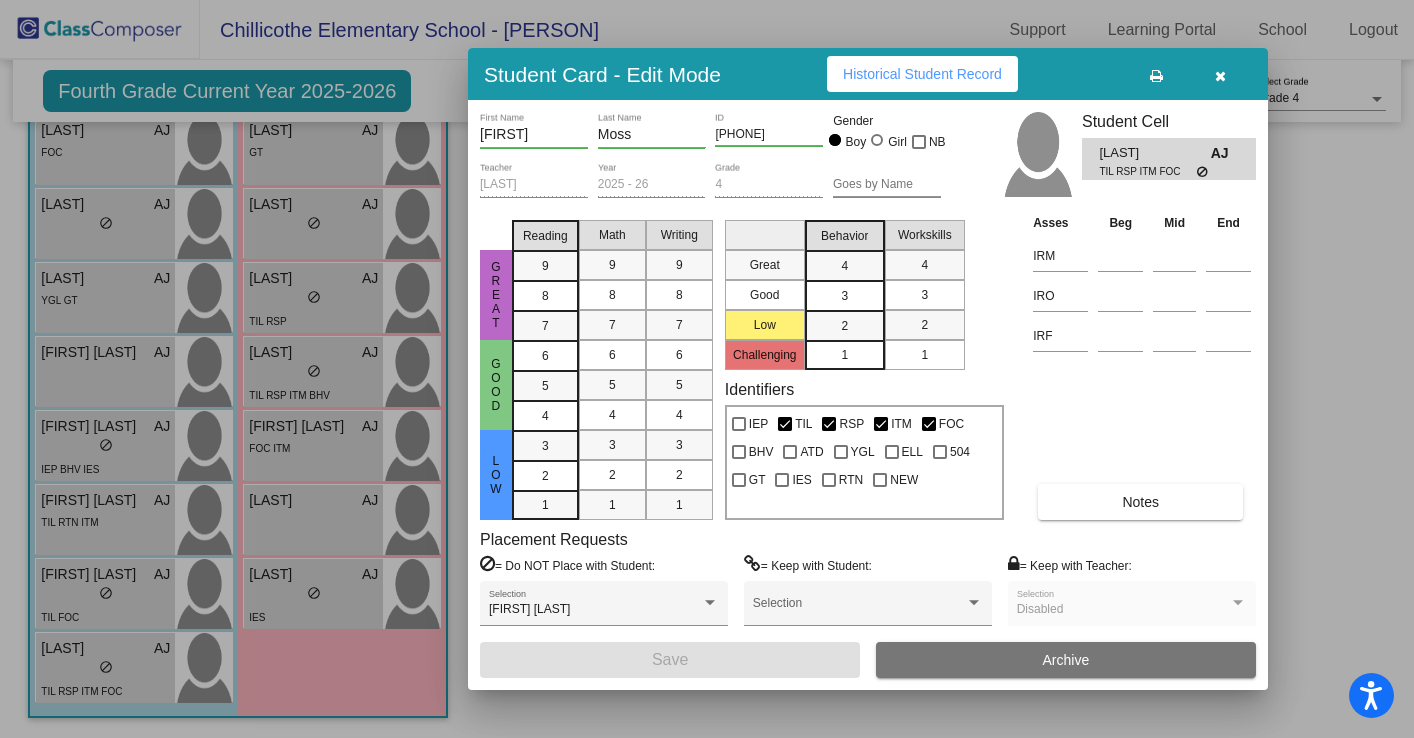 click at bounding box center (707, 369) 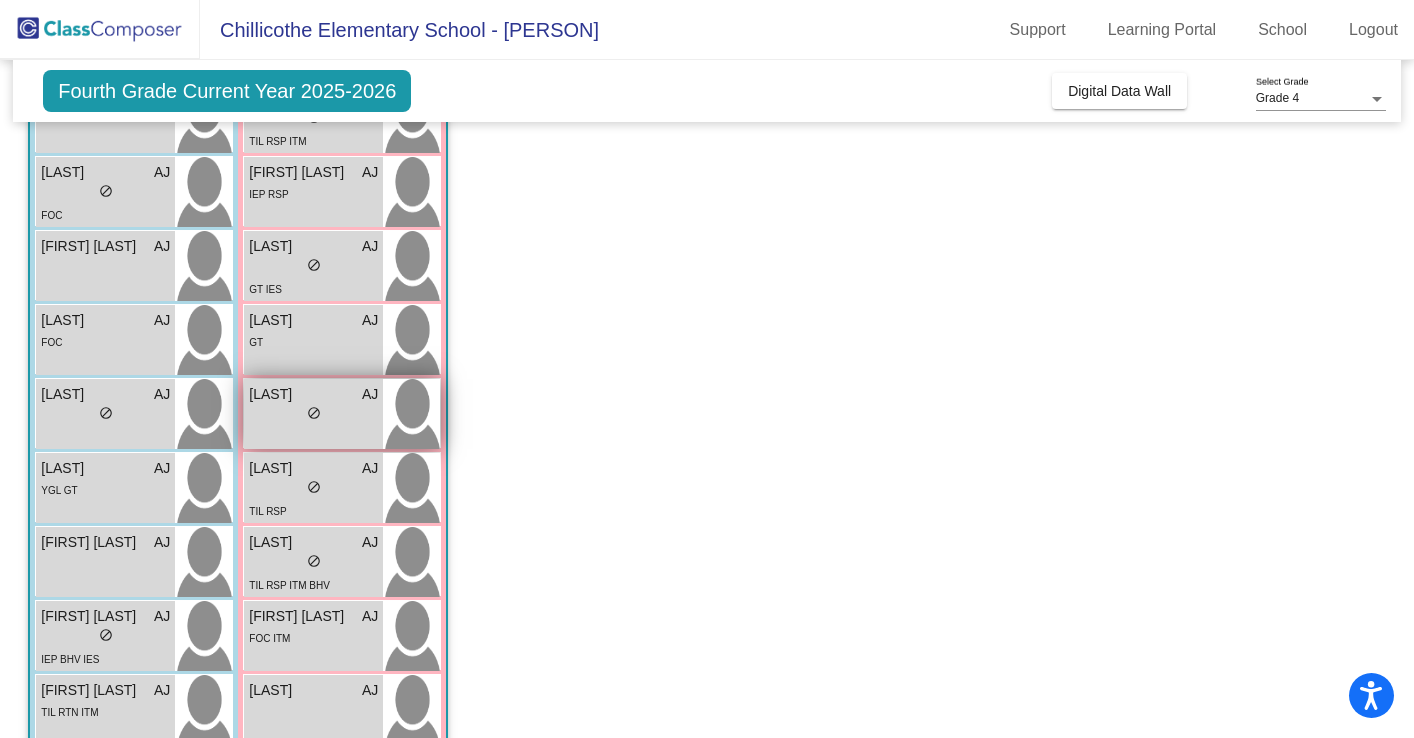 scroll, scrollTop: 0, scrollLeft: 0, axis: both 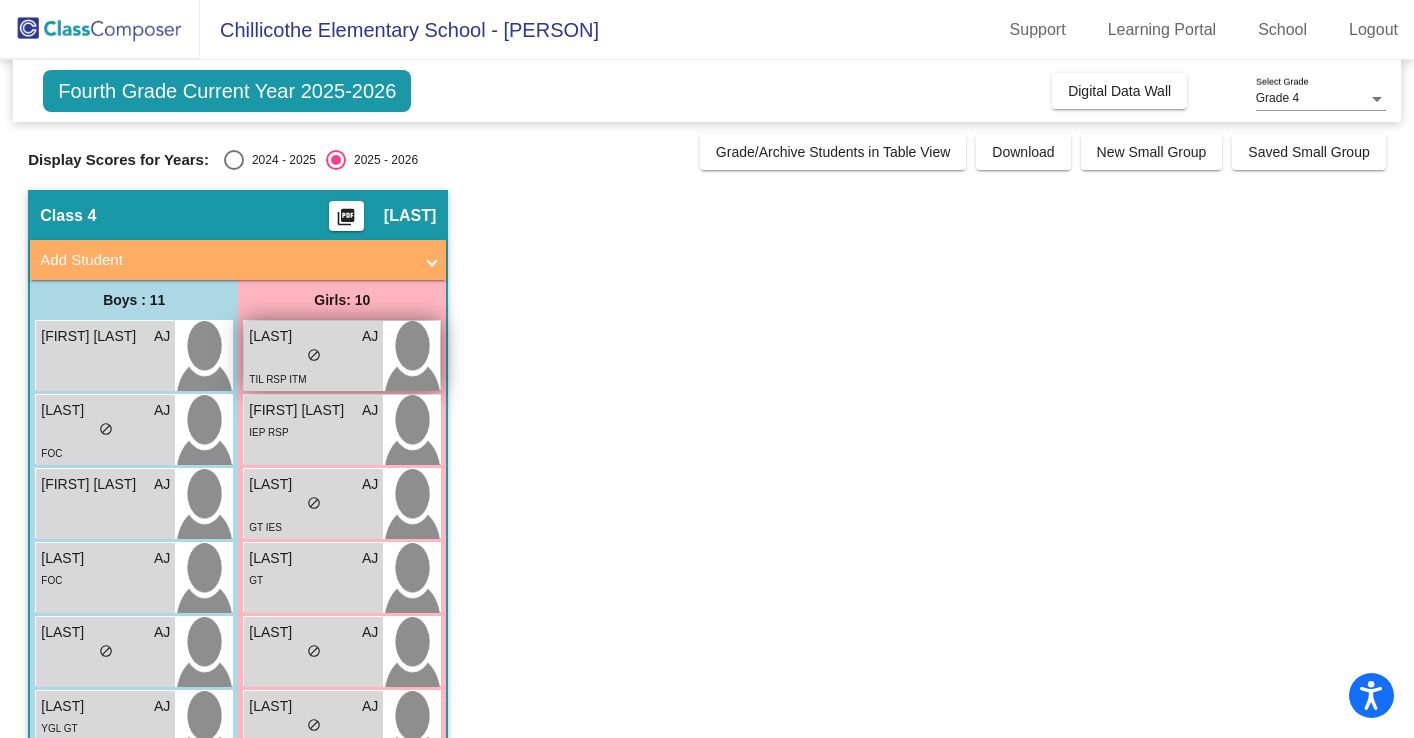 click on "lock do_not_disturb_alt" at bounding box center [313, 357] 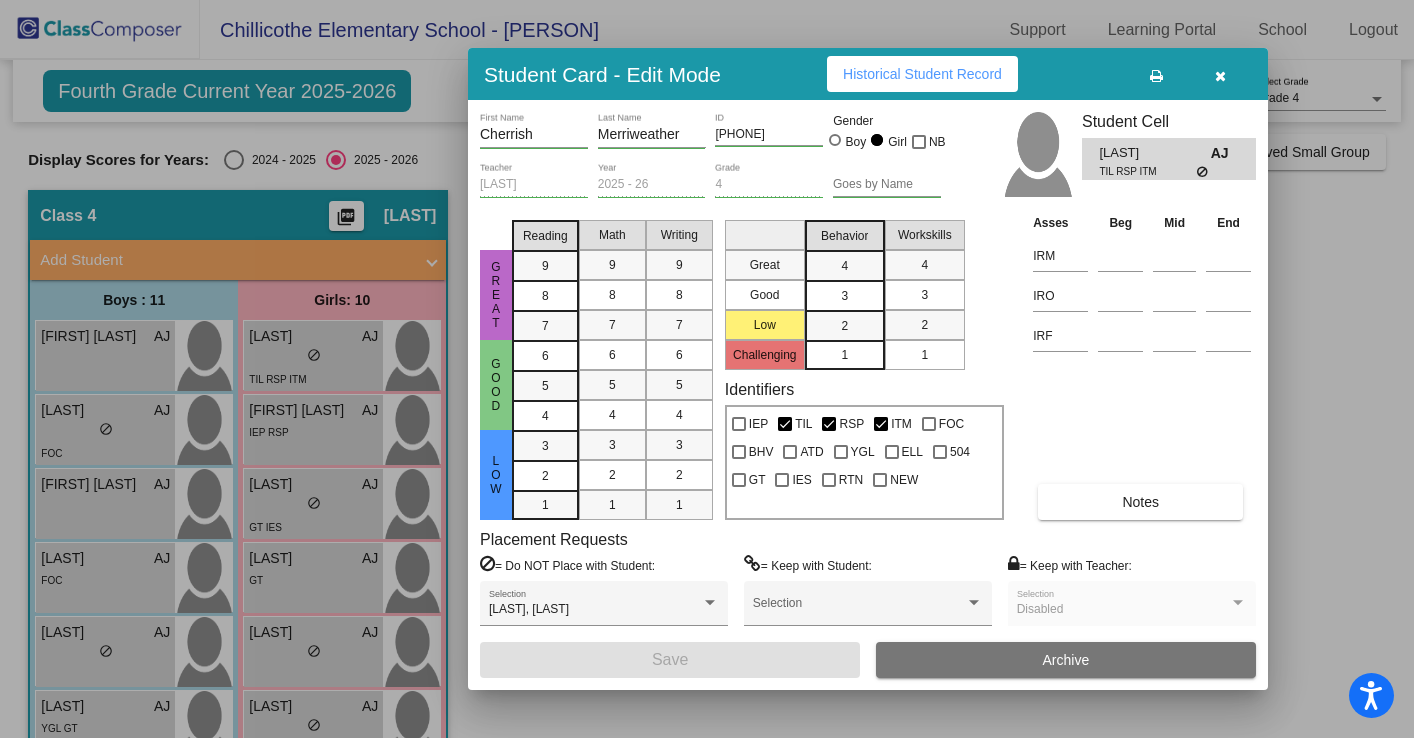 click on "Historical Student Record" at bounding box center (922, 74) 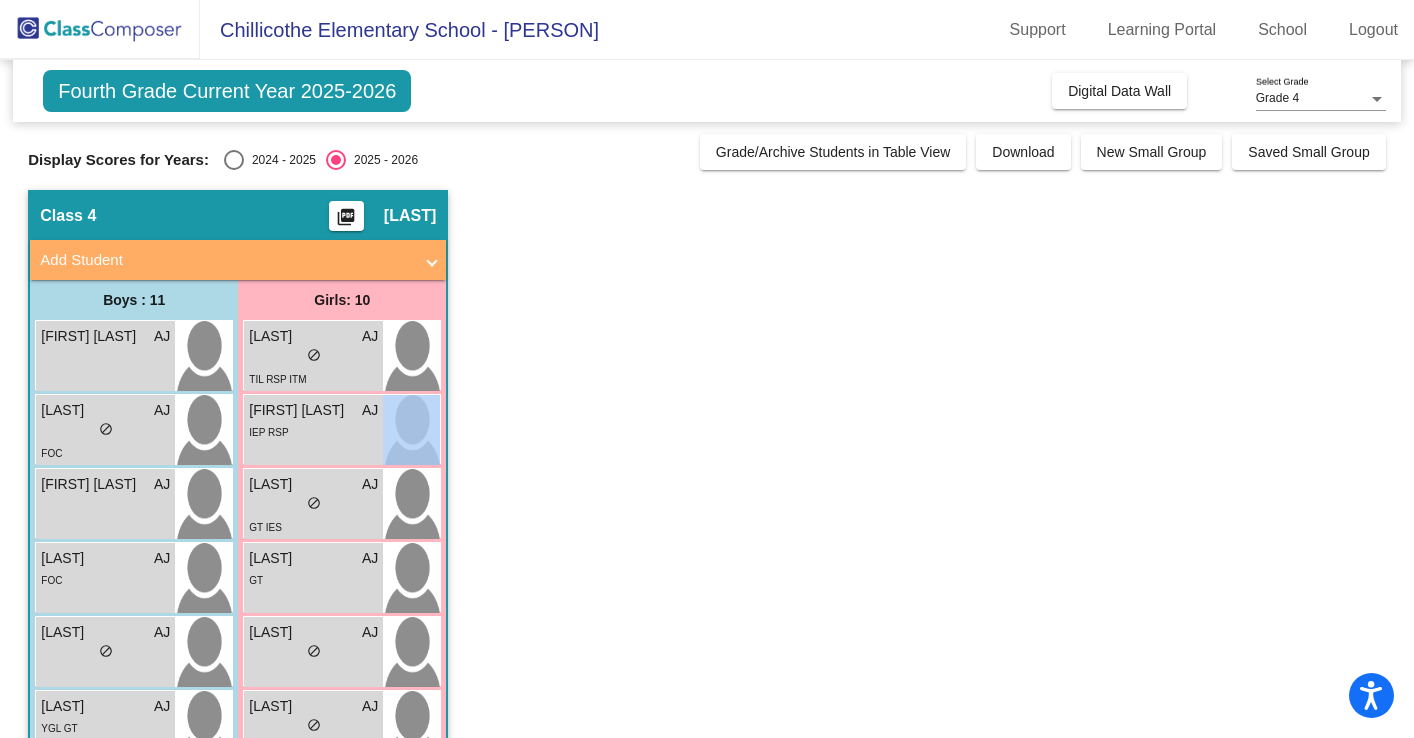 click on "[FIRST] [LAST] AJ lock do_not_disturb_alt IEP RSP" at bounding box center (313, 430) 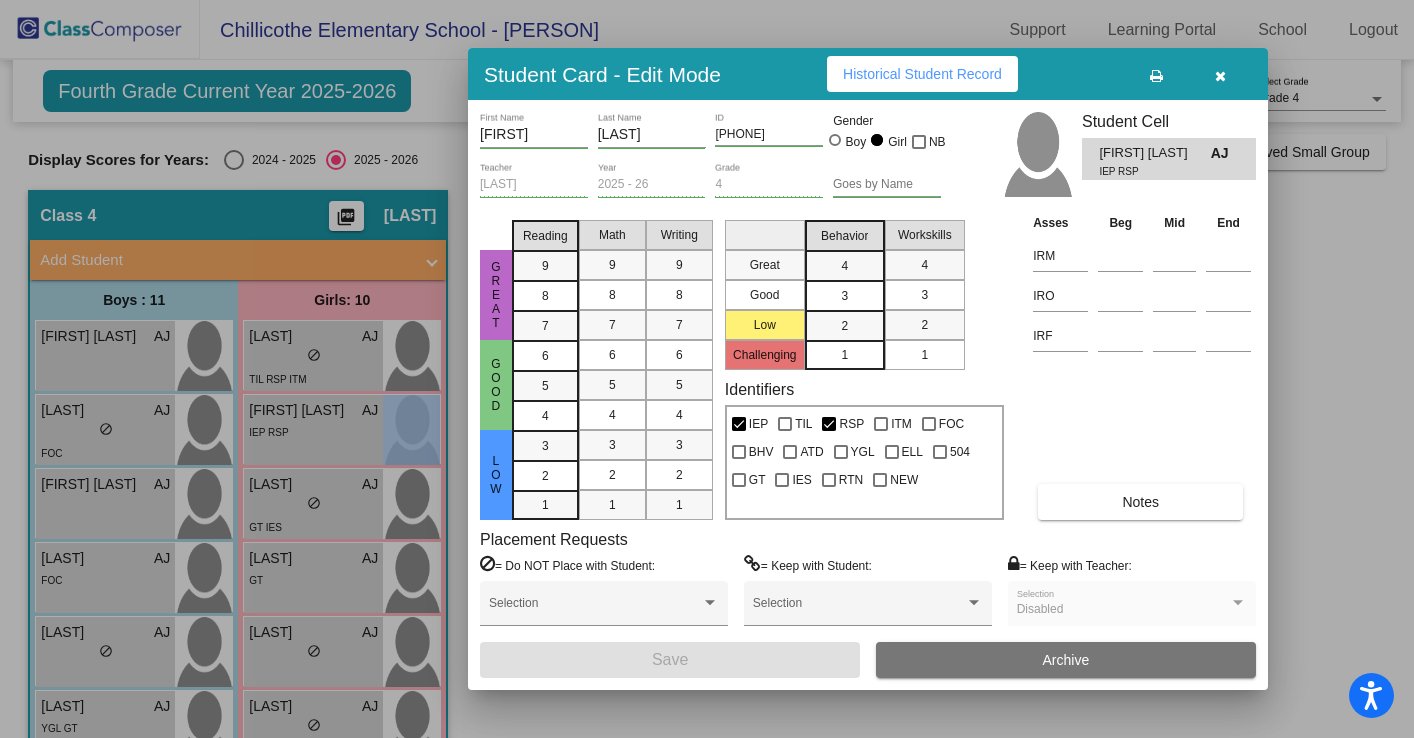 click on "Historical Student Record" at bounding box center (922, 74) 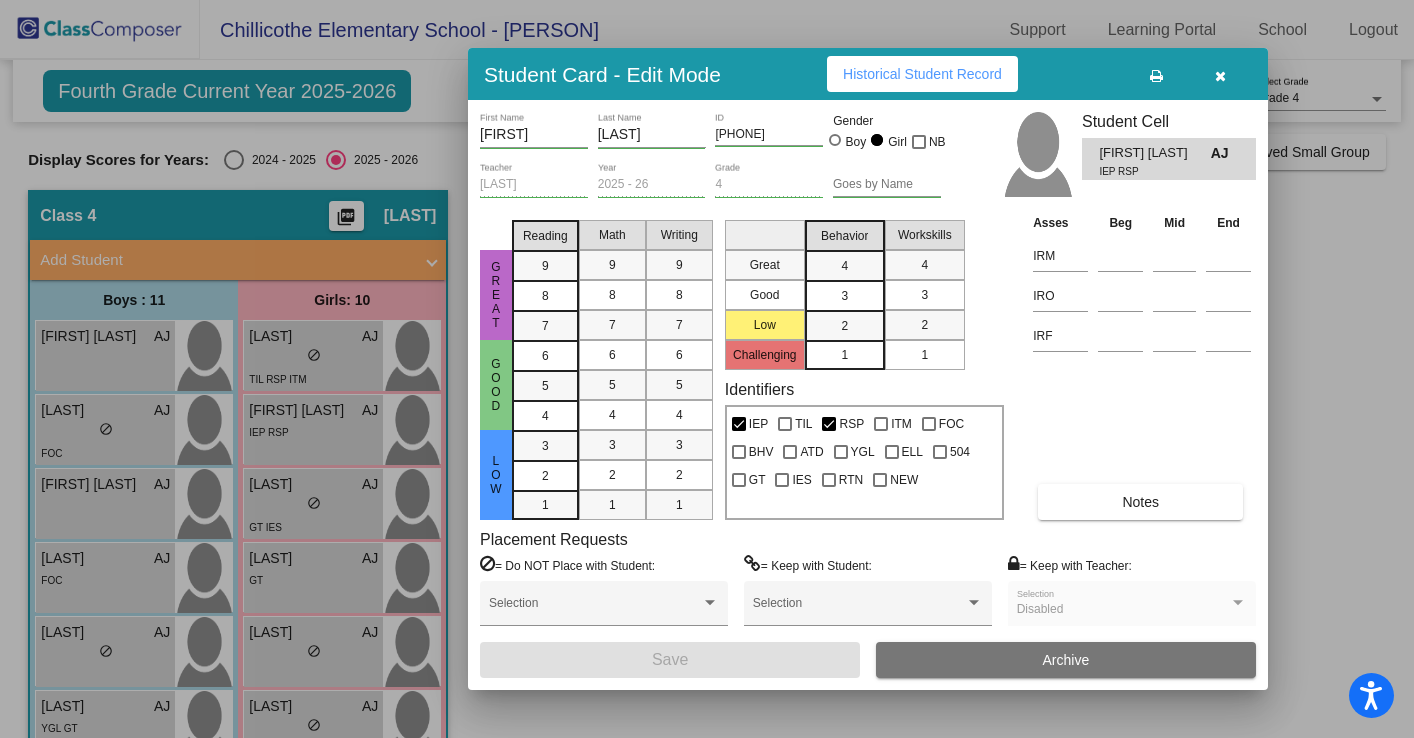 click at bounding box center [707, 369] 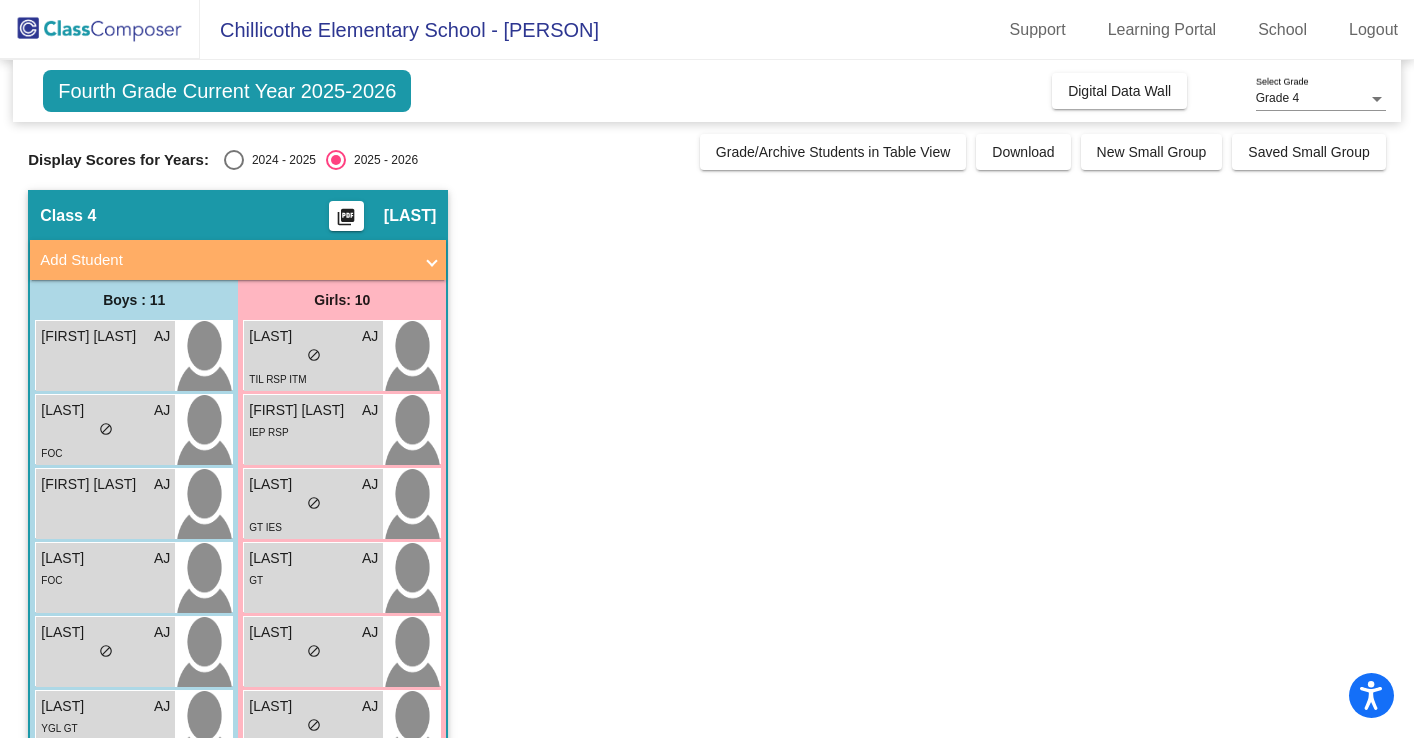 click on "lock do_not_disturb_alt" at bounding box center (313, 505) 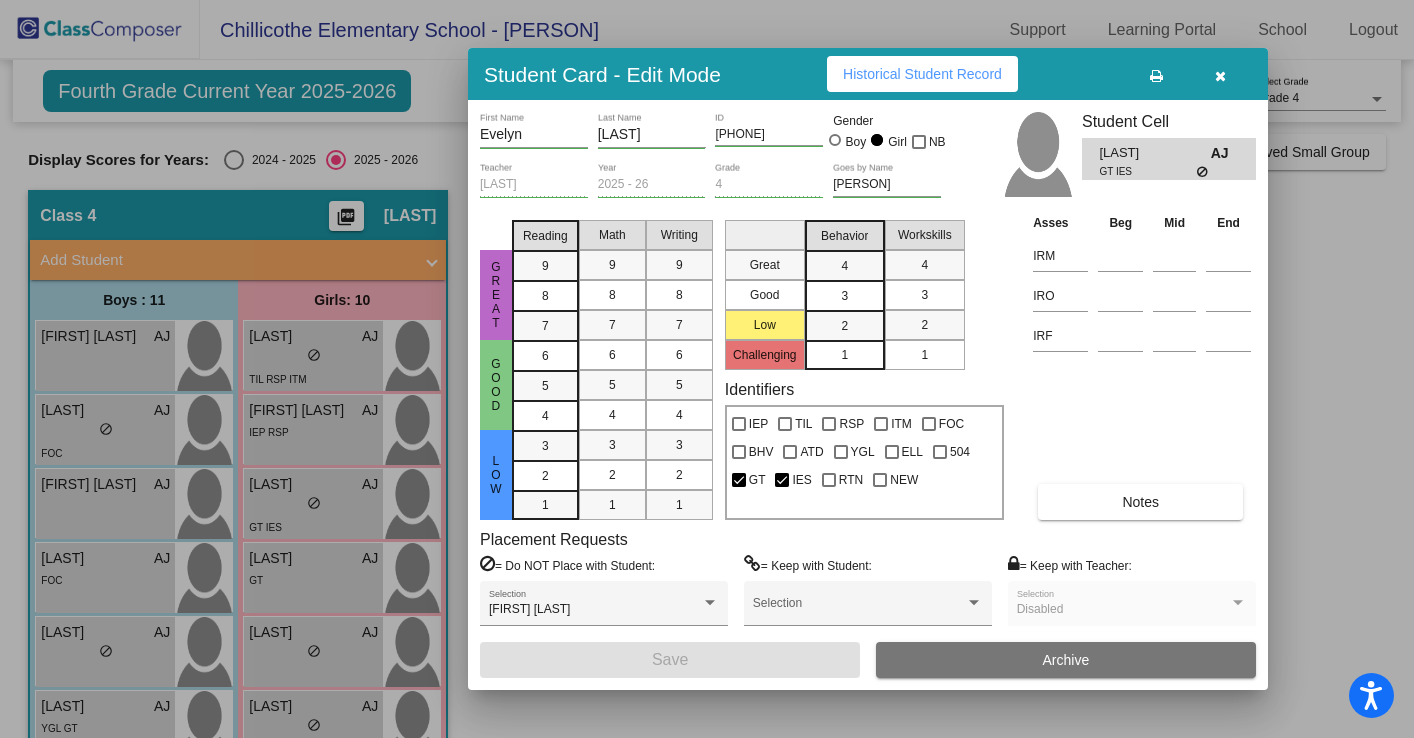 click on "Historical Student Record" at bounding box center [922, 74] 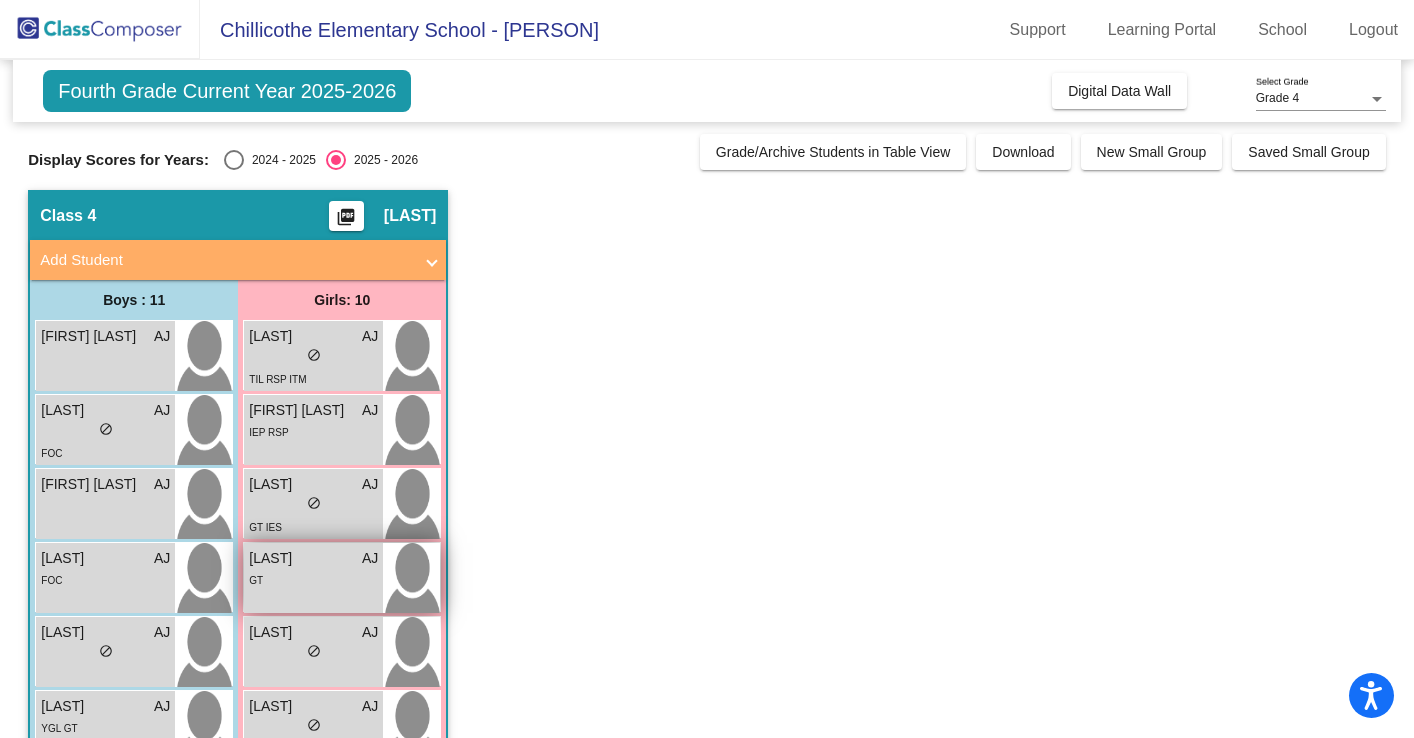 click on "[LAST]" at bounding box center (299, 558) 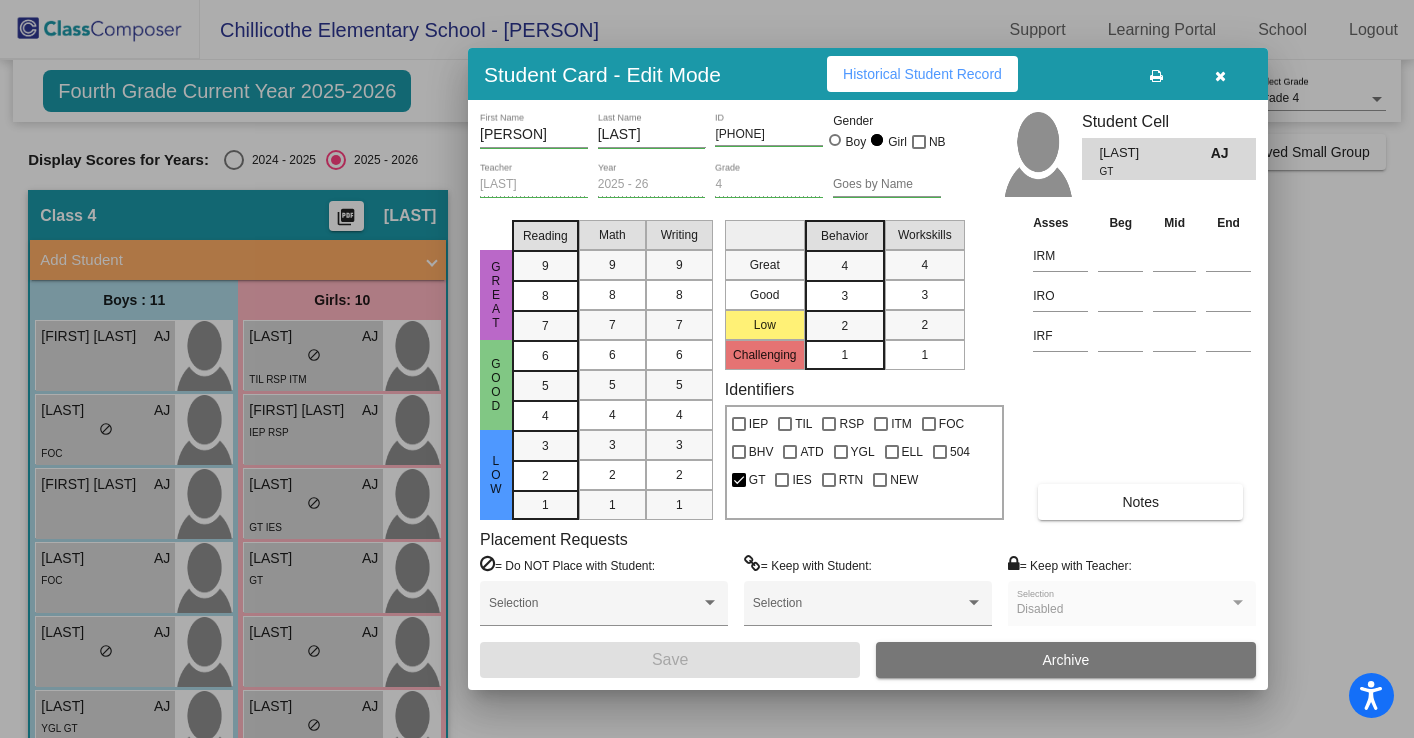 click on "Historical Student Record" at bounding box center (922, 74) 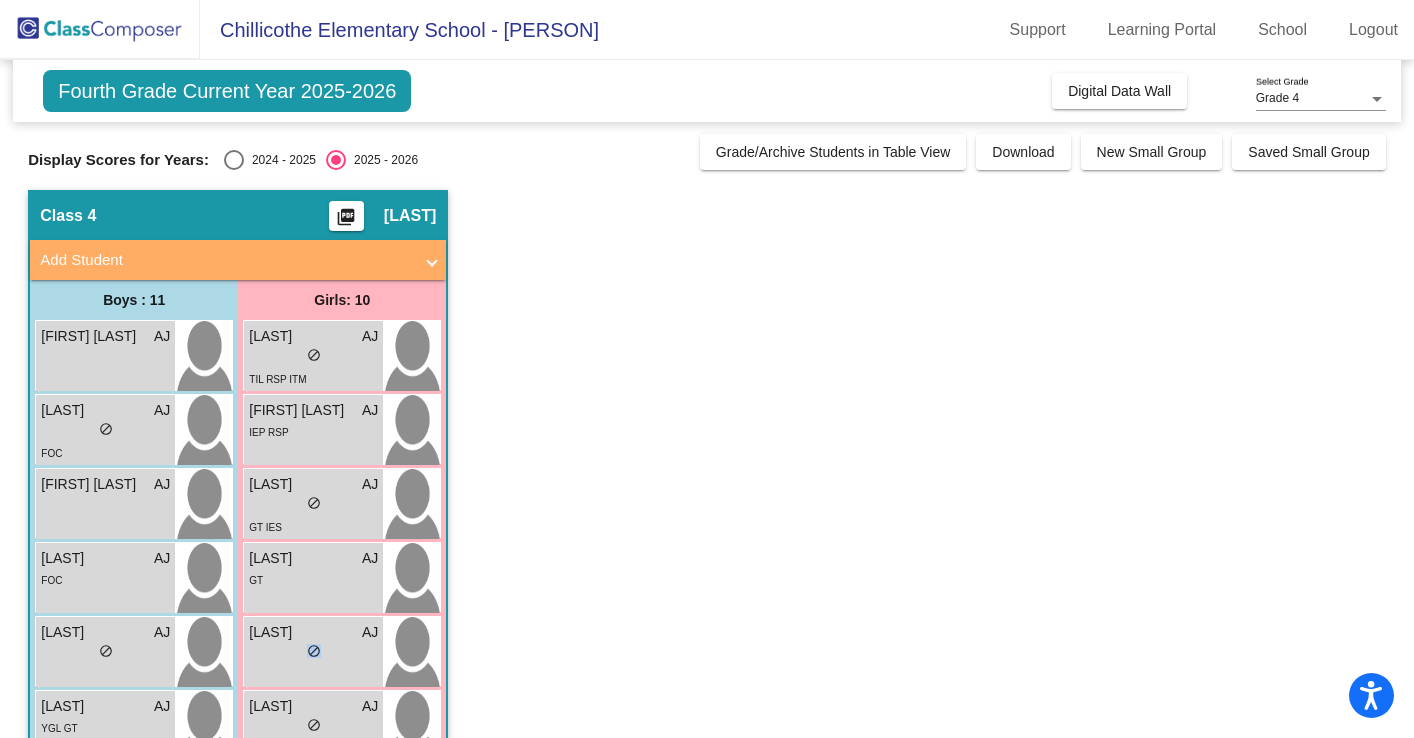 click on "lock do_not_disturb_alt" at bounding box center (313, 653) 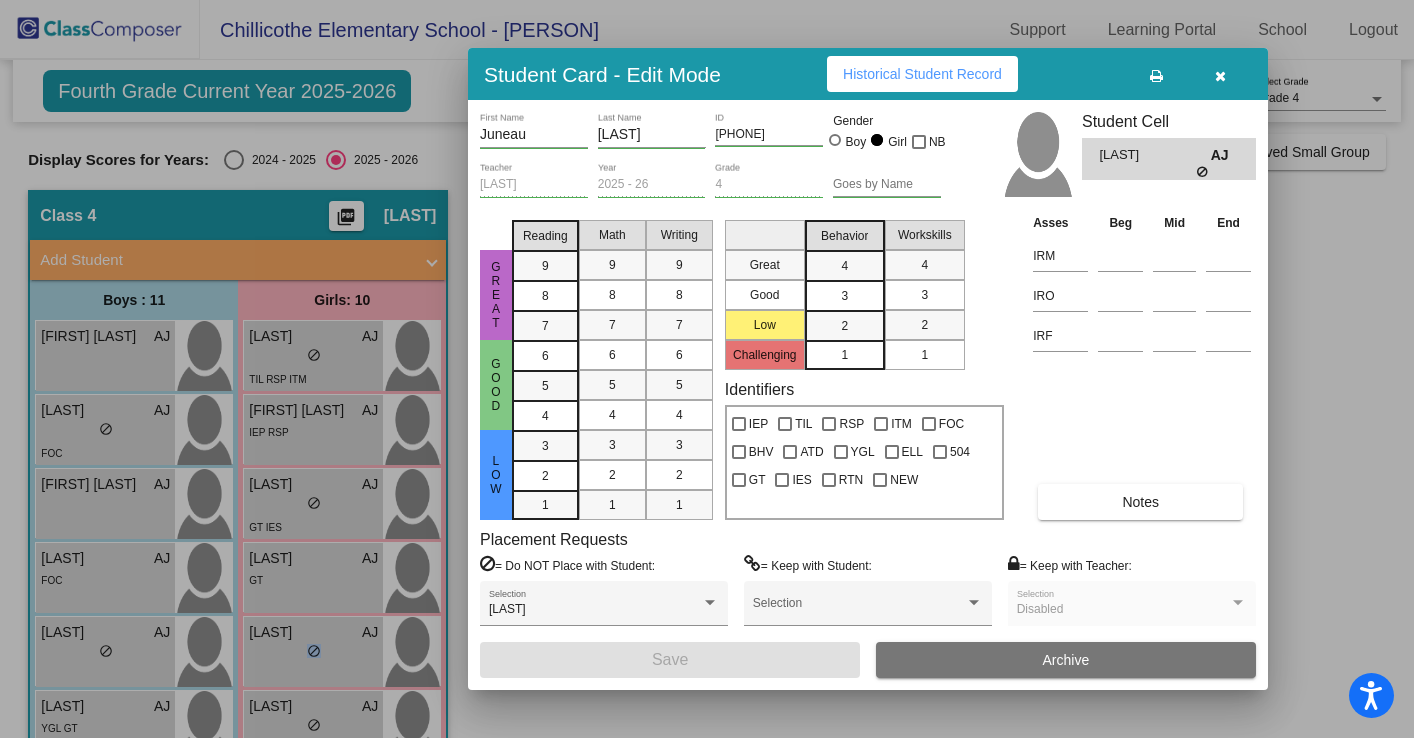 click on "Historical Student Record" at bounding box center [922, 74] 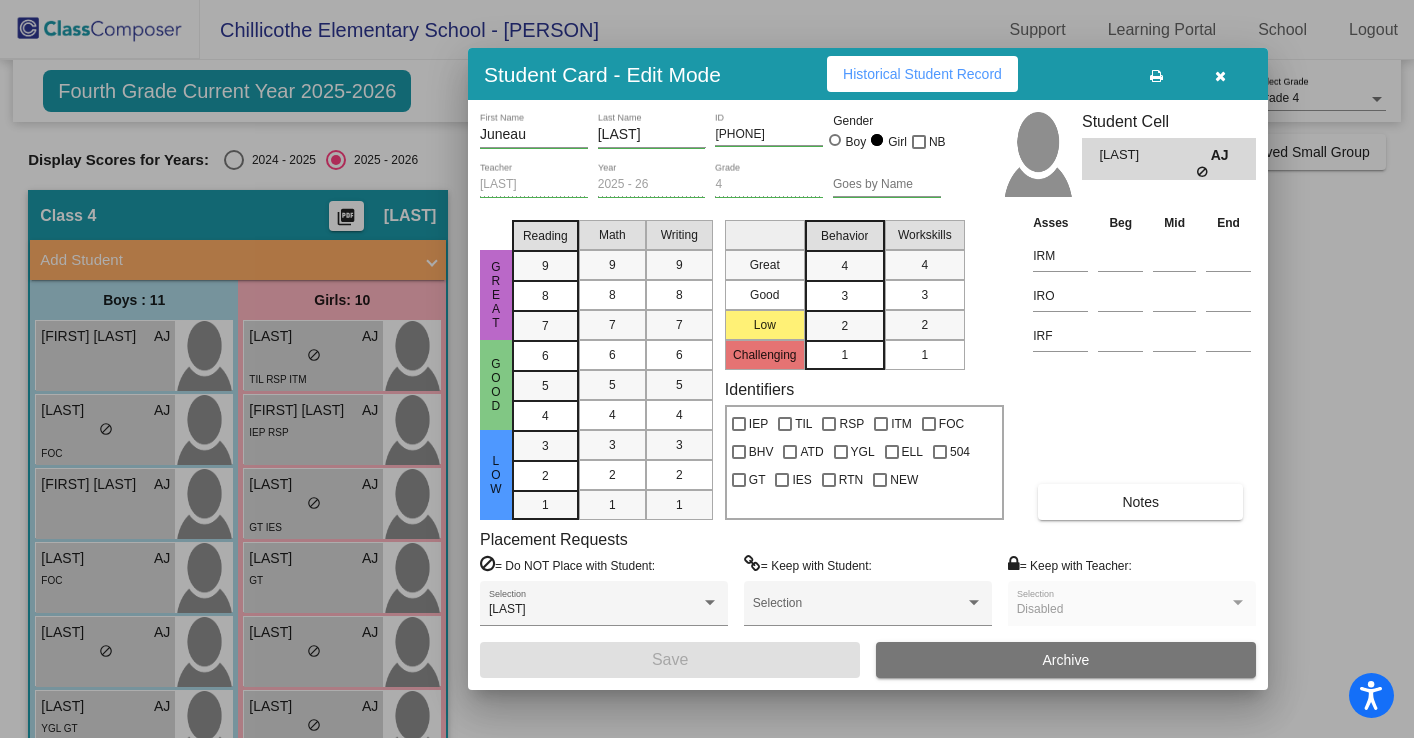 click at bounding box center [707, 369] 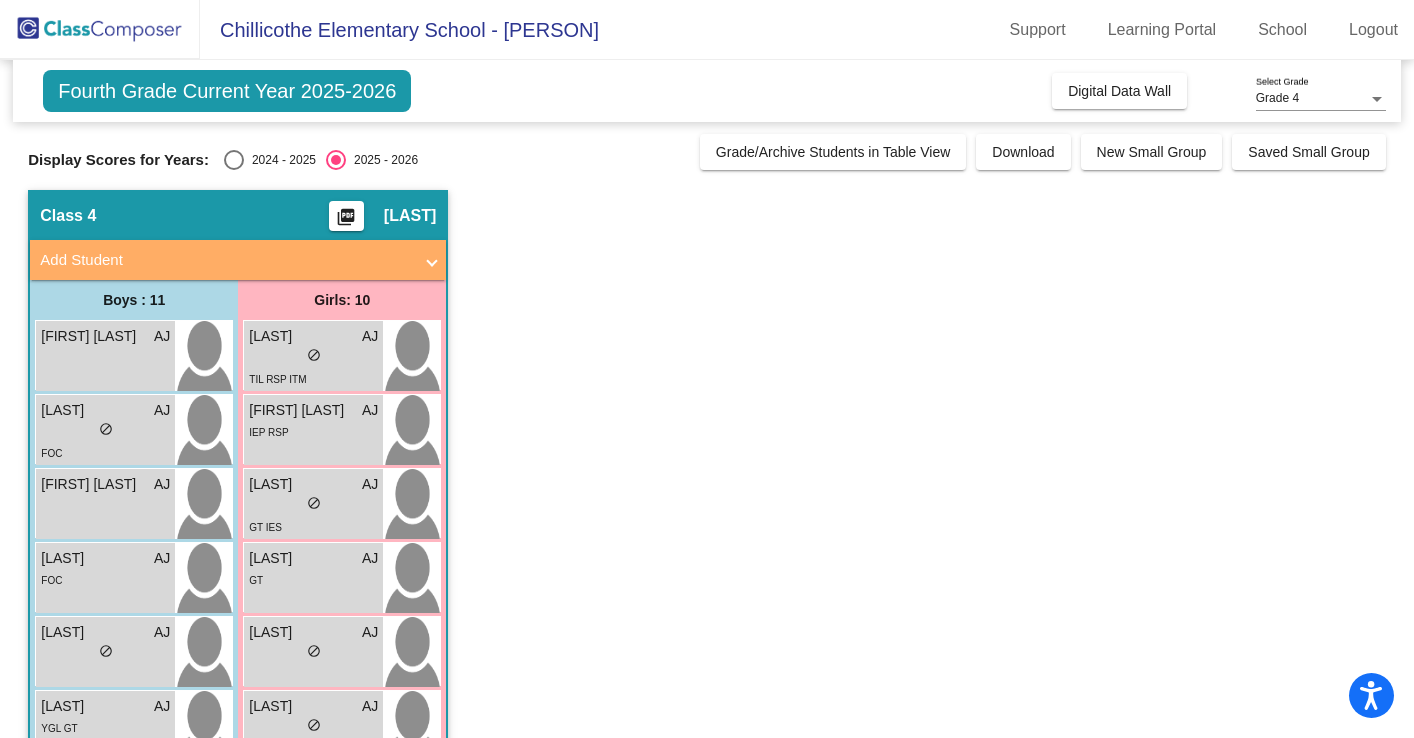 click on "[LAST]" at bounding box center [299, 706] 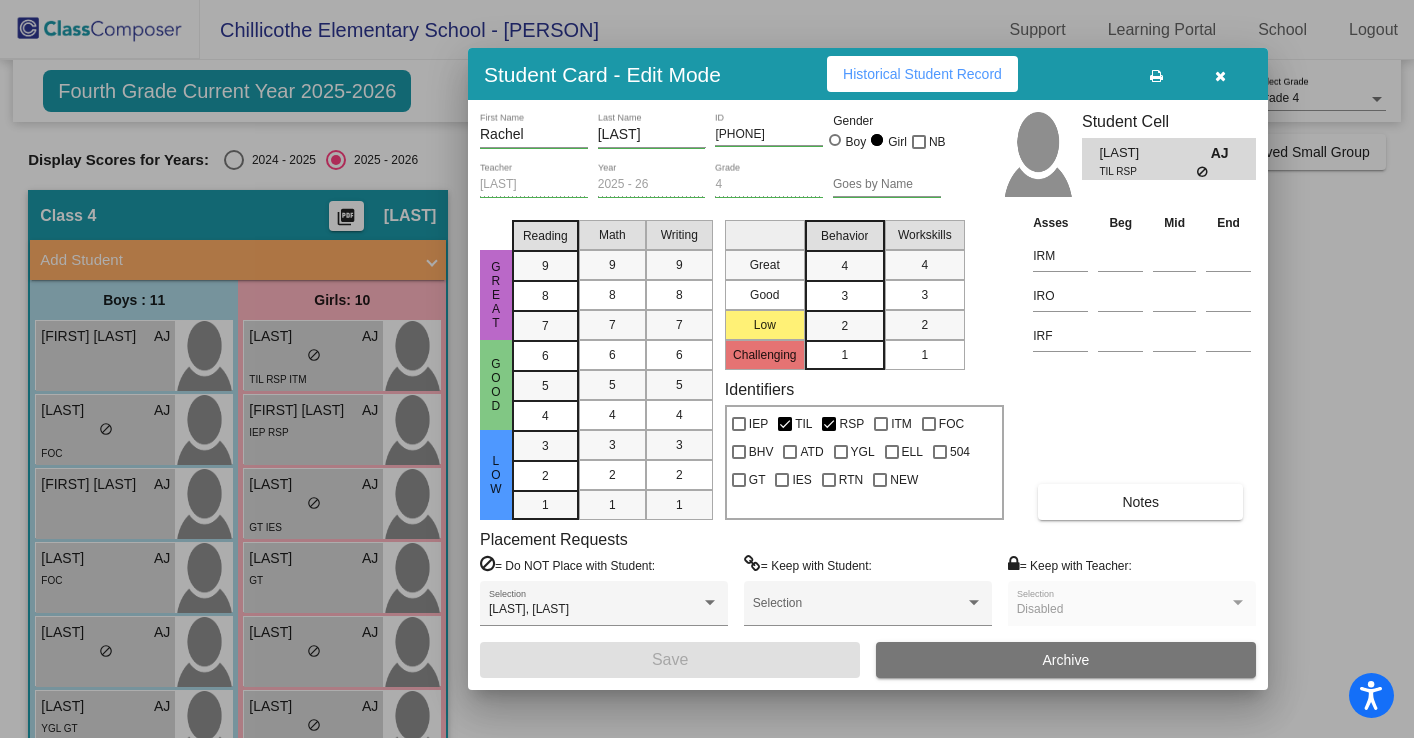 click on "Historical Student Record" at bounding box center (922, 74) 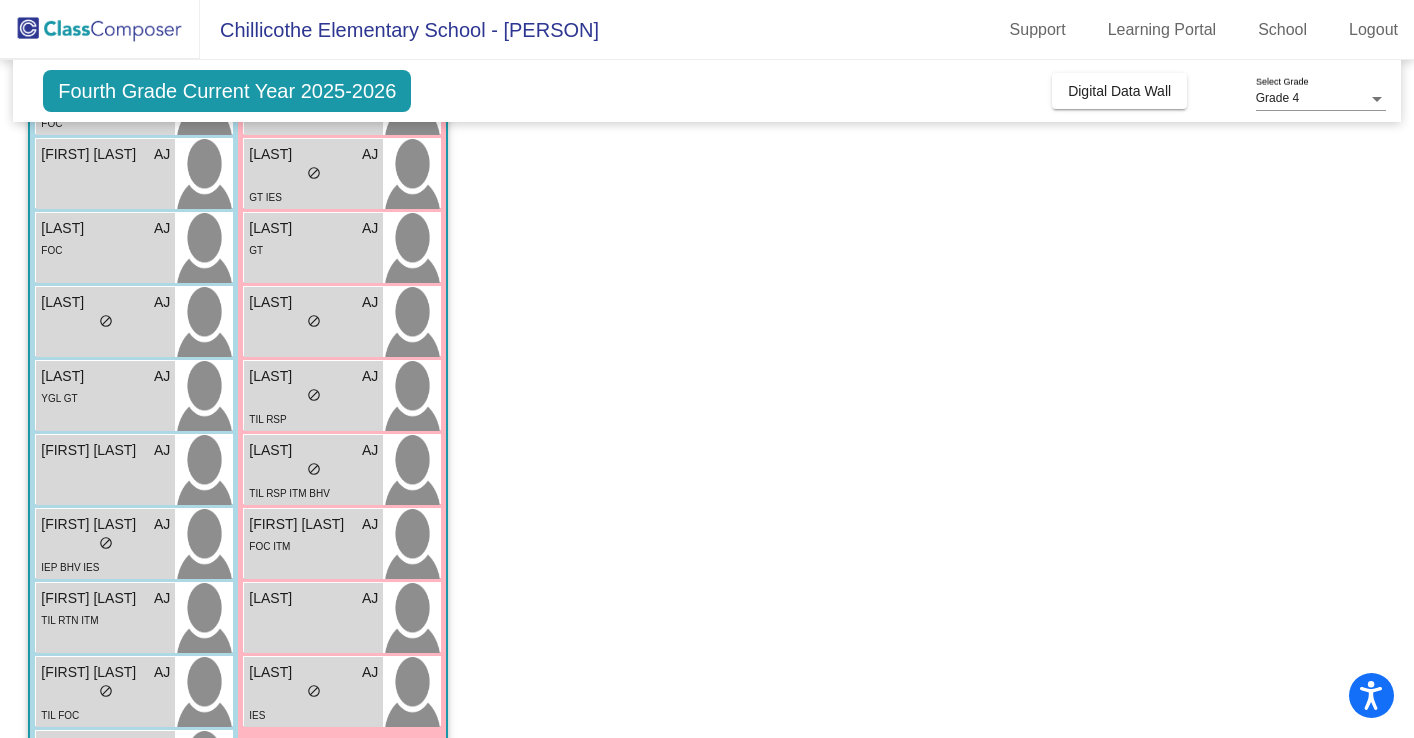 scroll, scrollTop: 347, scrollLeft: 0, axis: vertical 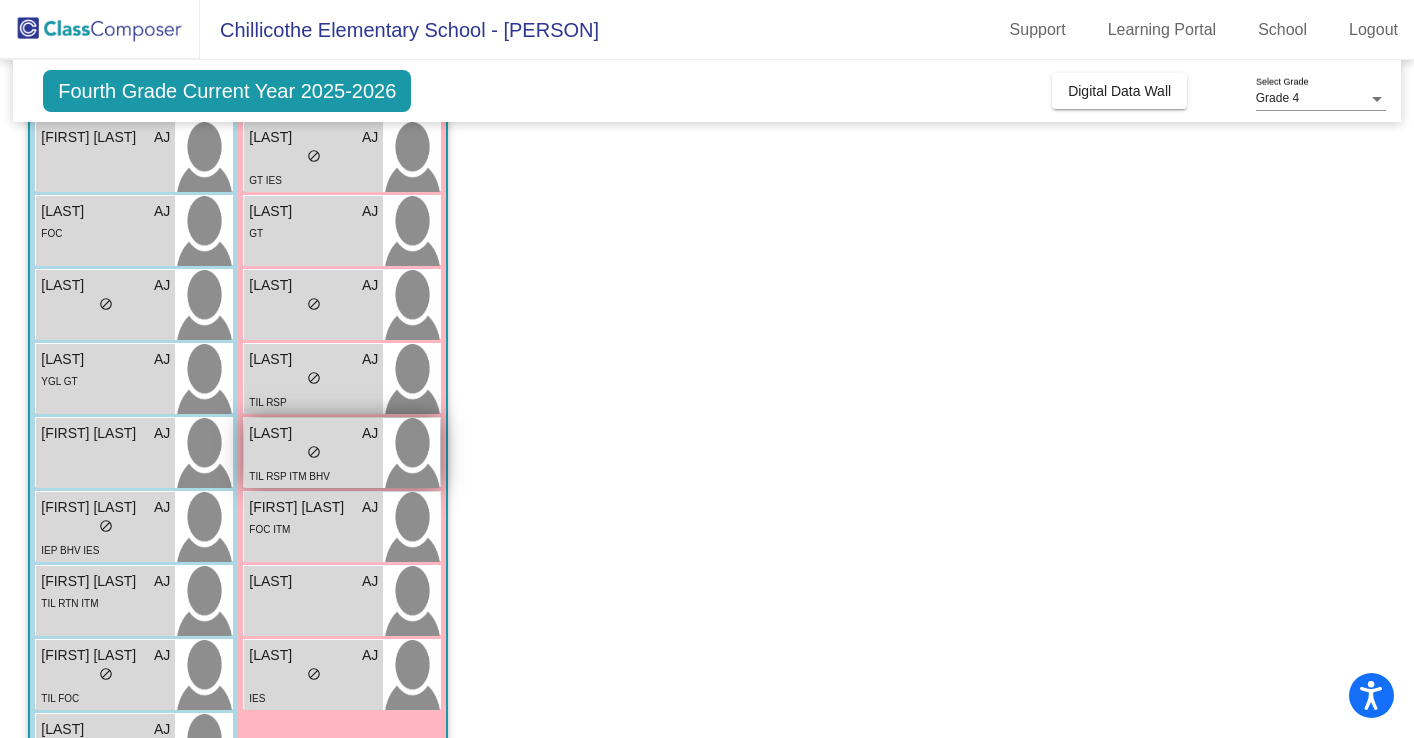 click on "lock do_not_disturb_alt" at bounding box center [313, 454] 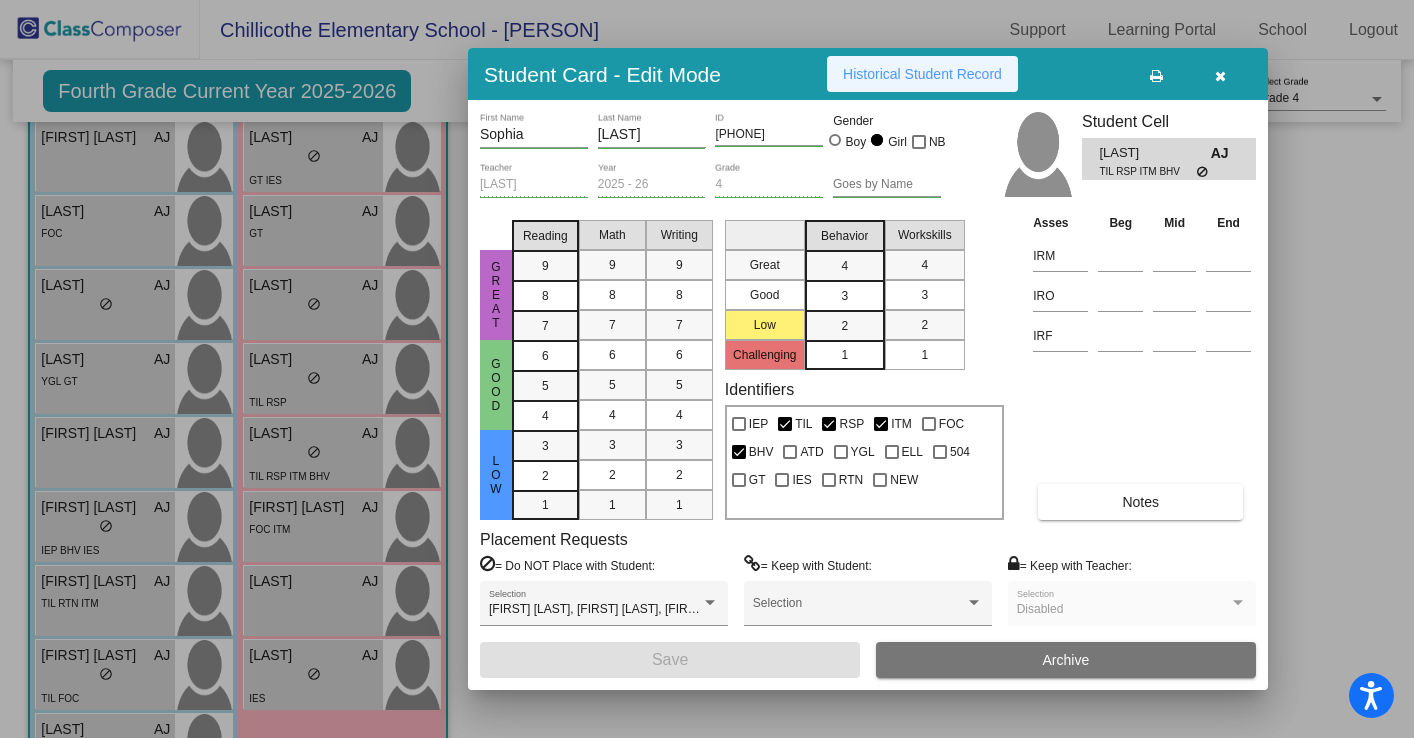 click on "Historical Student Record" at bounding box center (922, 74) 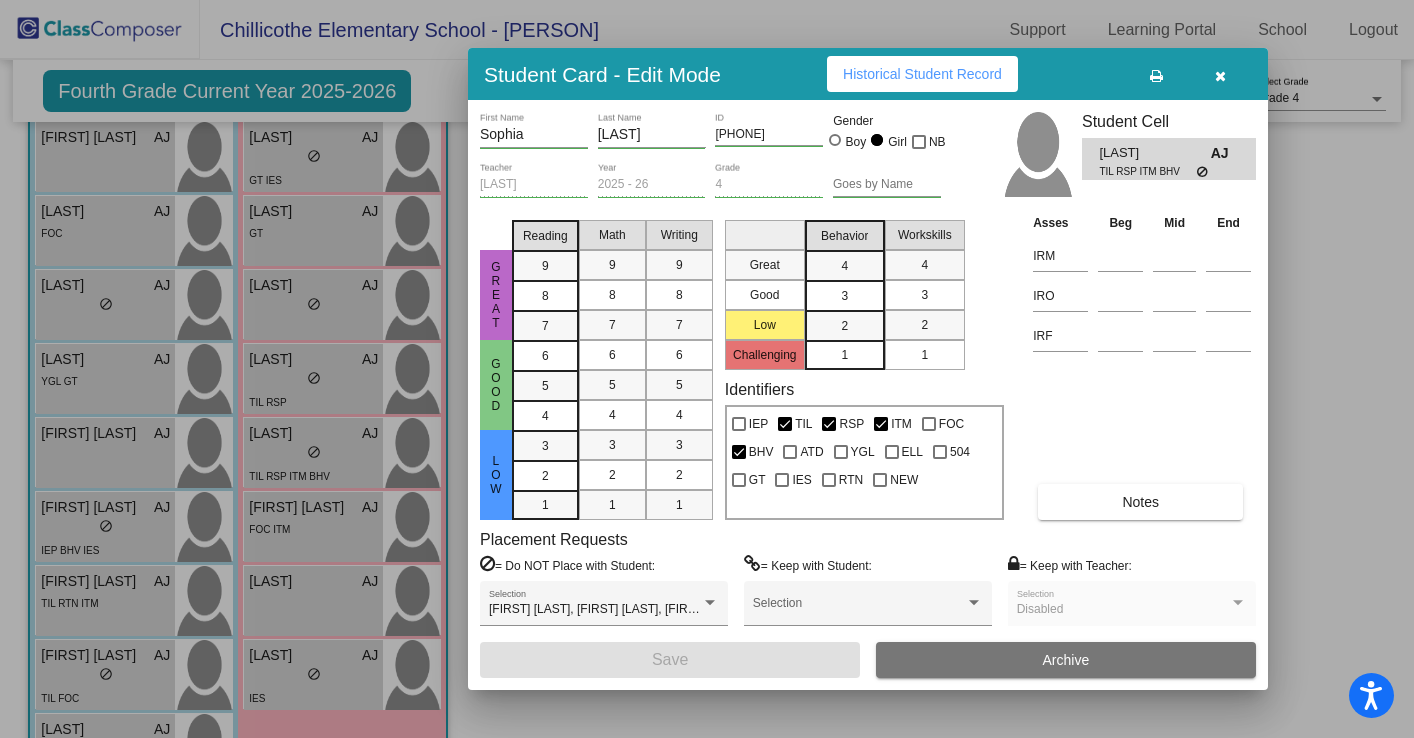 click at bounding box center (707, 369) 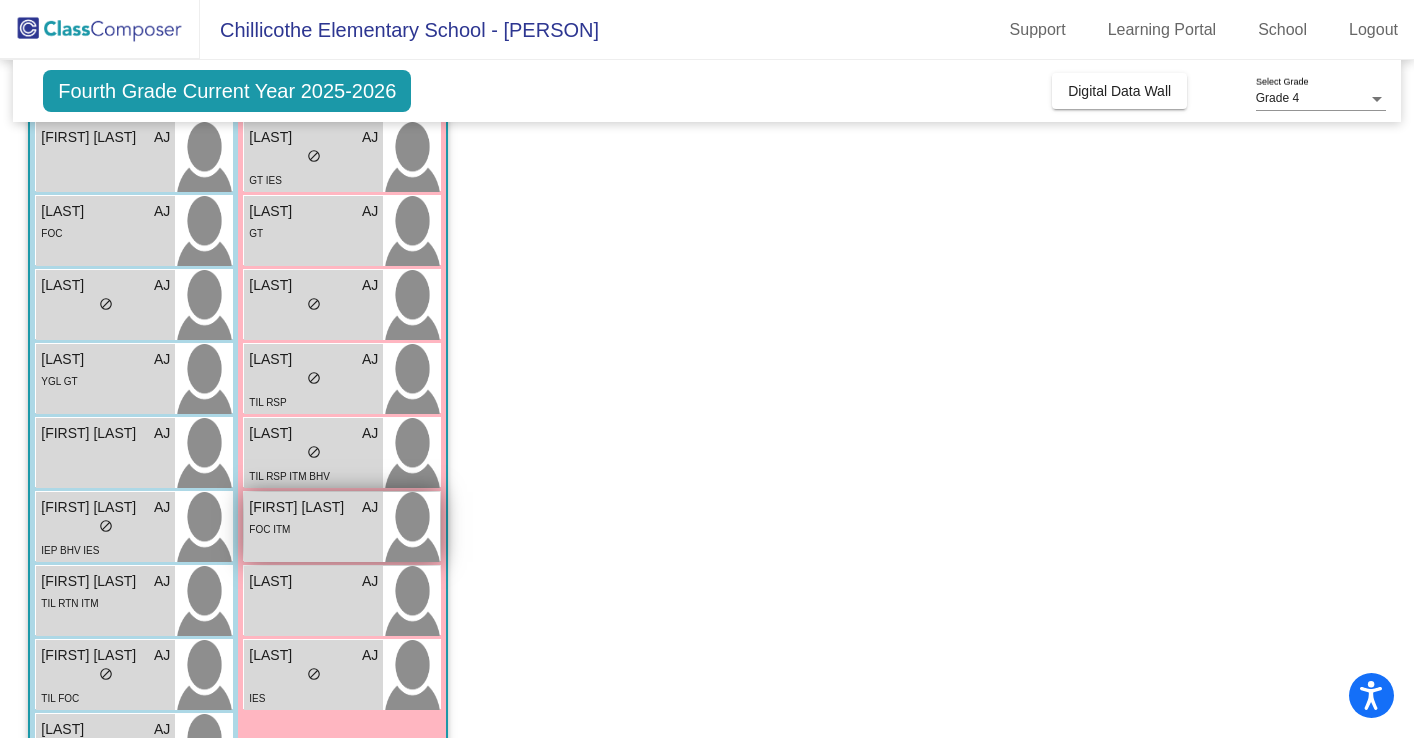click on "[FIRST] [LAST]" at bounding box center [299, 507] 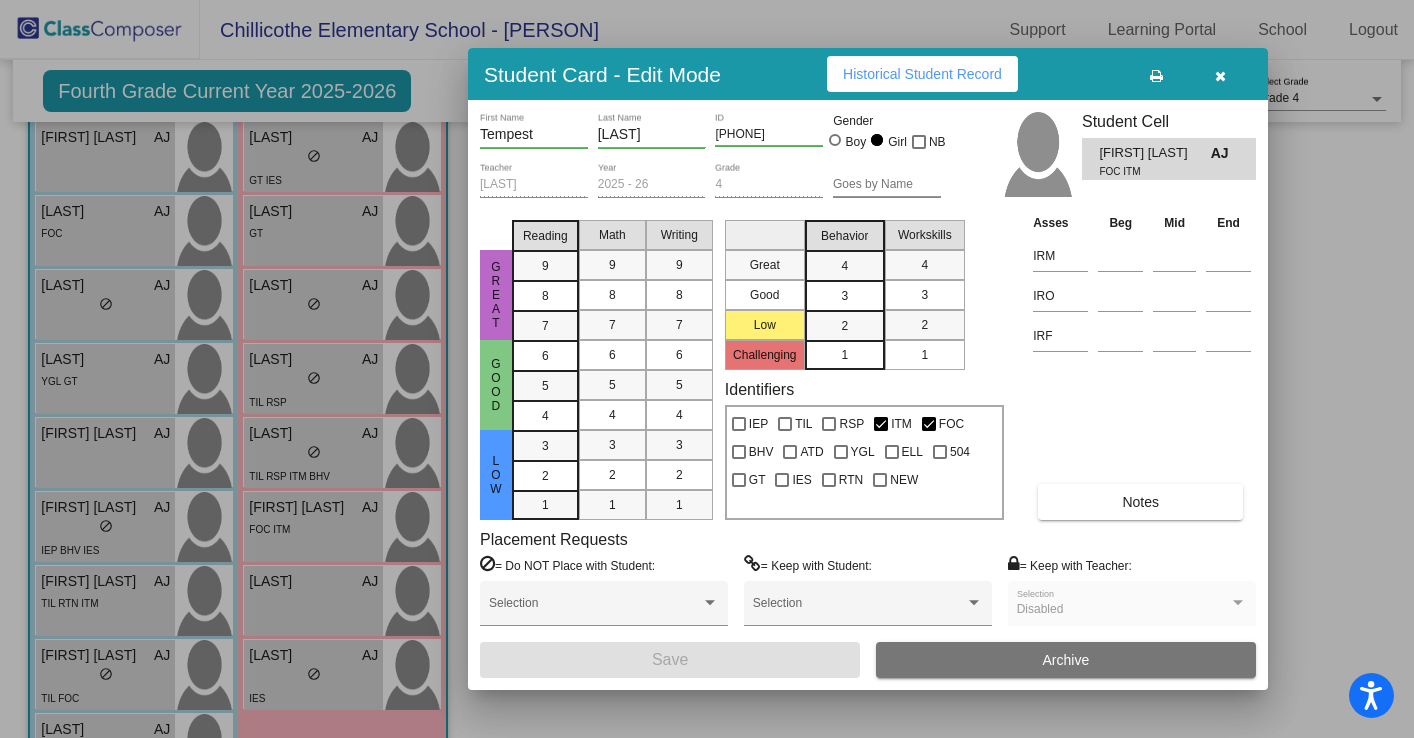 click on "Historical Student Record" at bounding box center [922, 74] 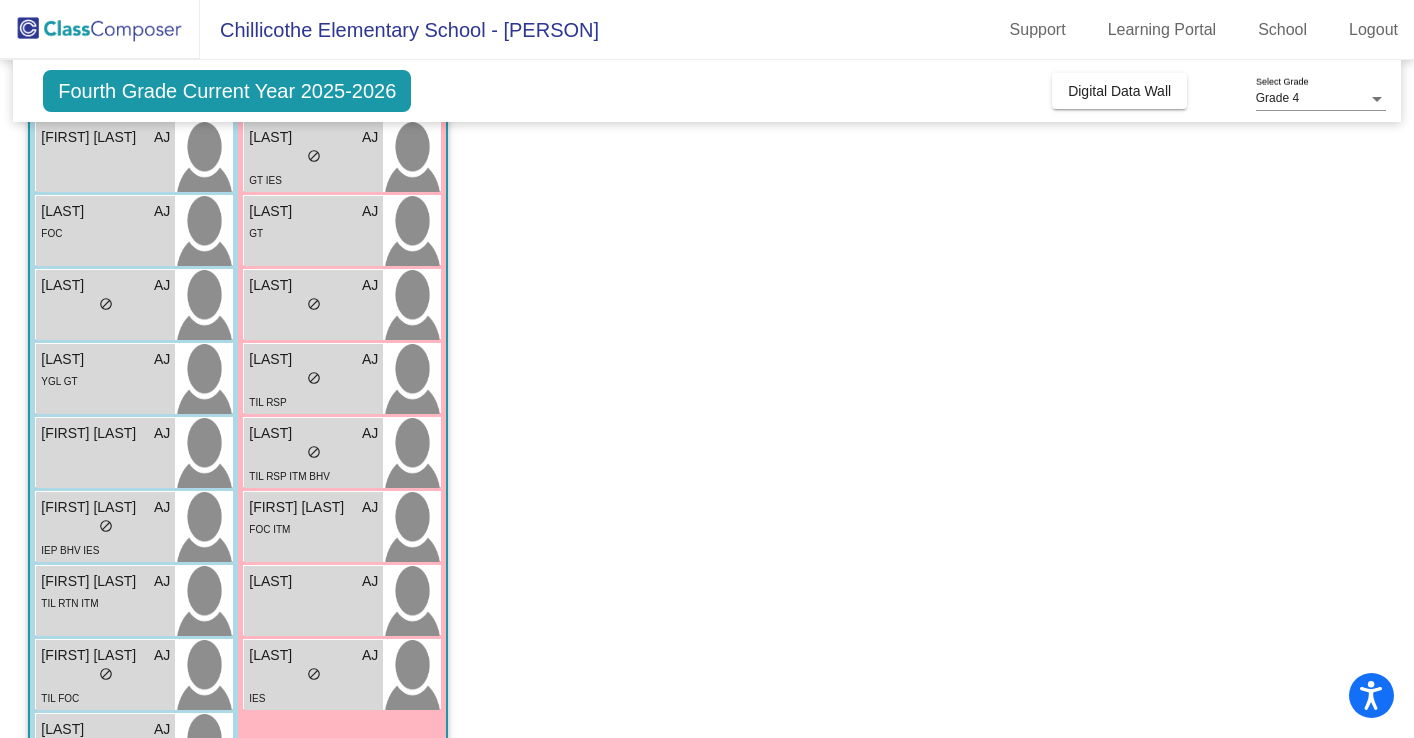 click on "[LAST]" at bounding box center (299, 581) 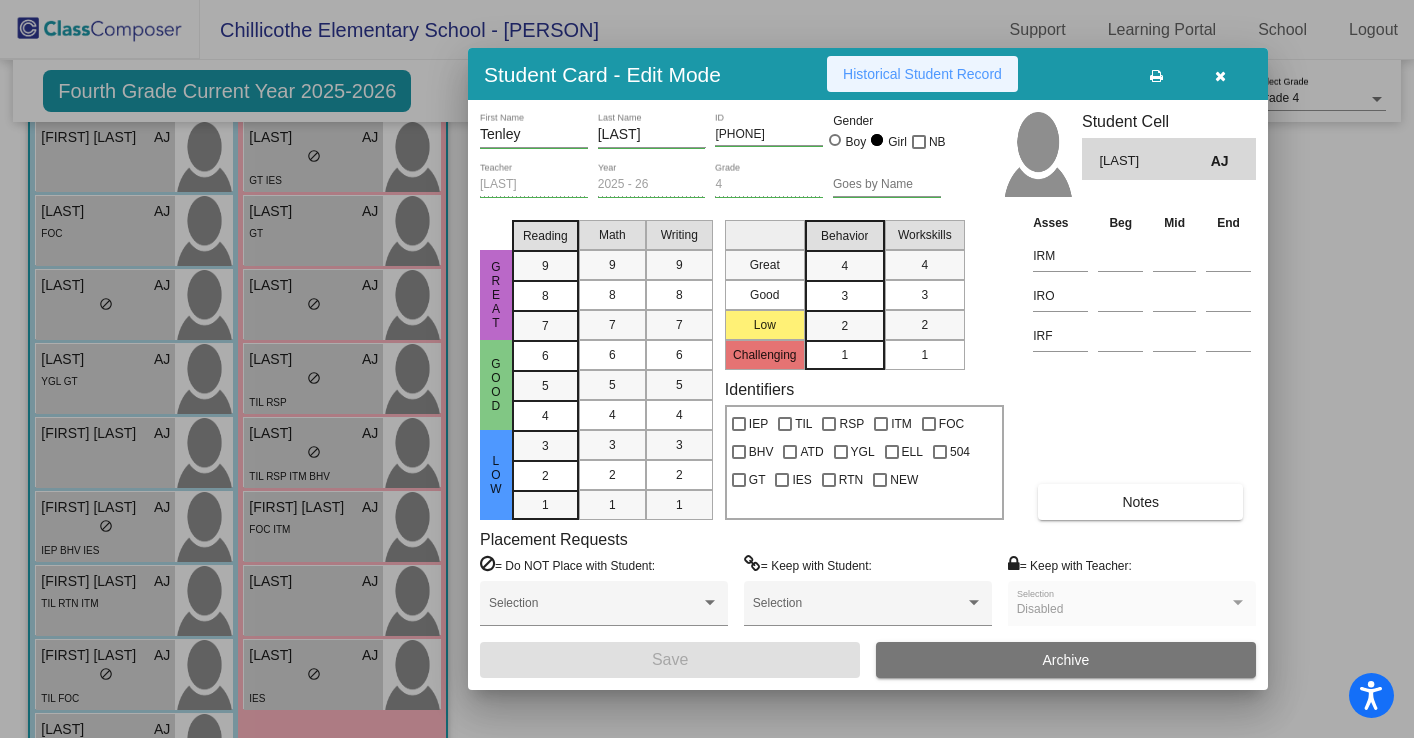 click on "Historical Student Record" at bounding box center (922, 74) 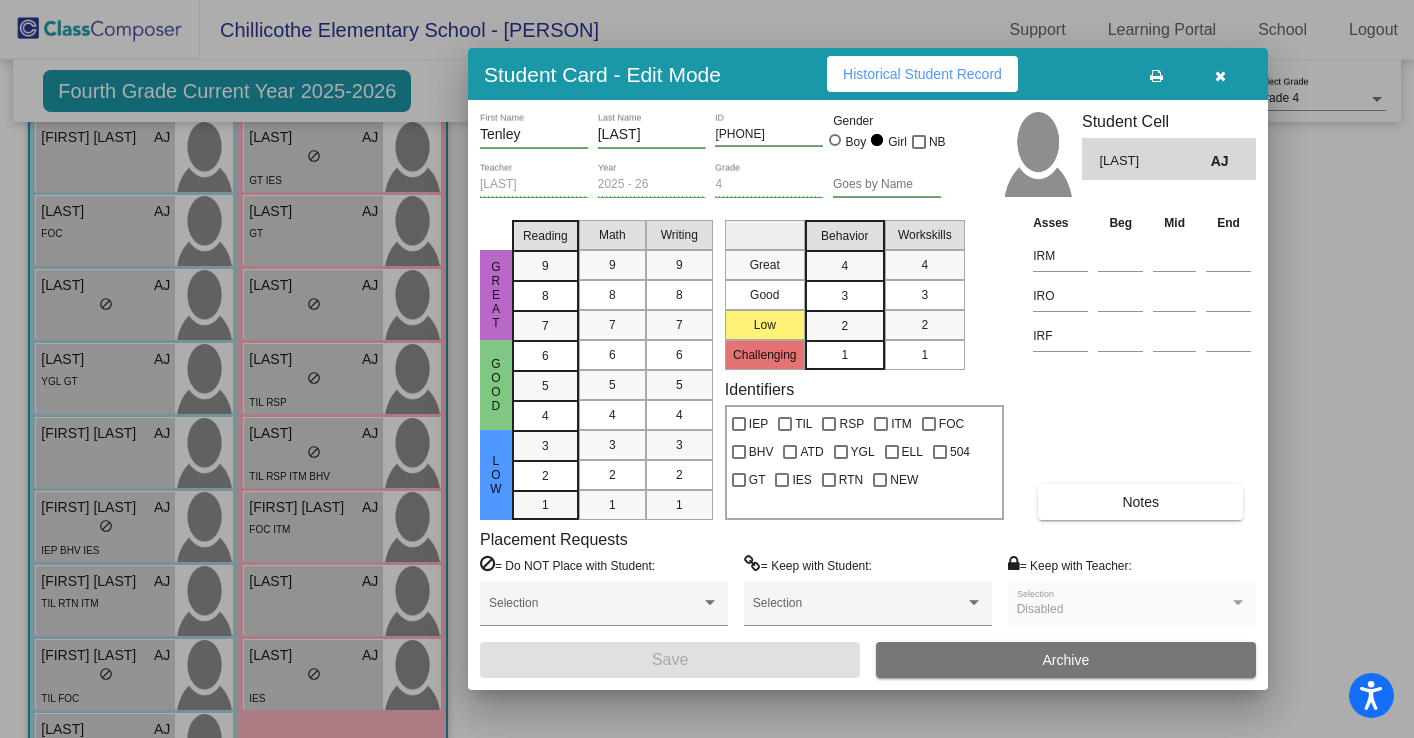 click at bounding box center (707, 369) 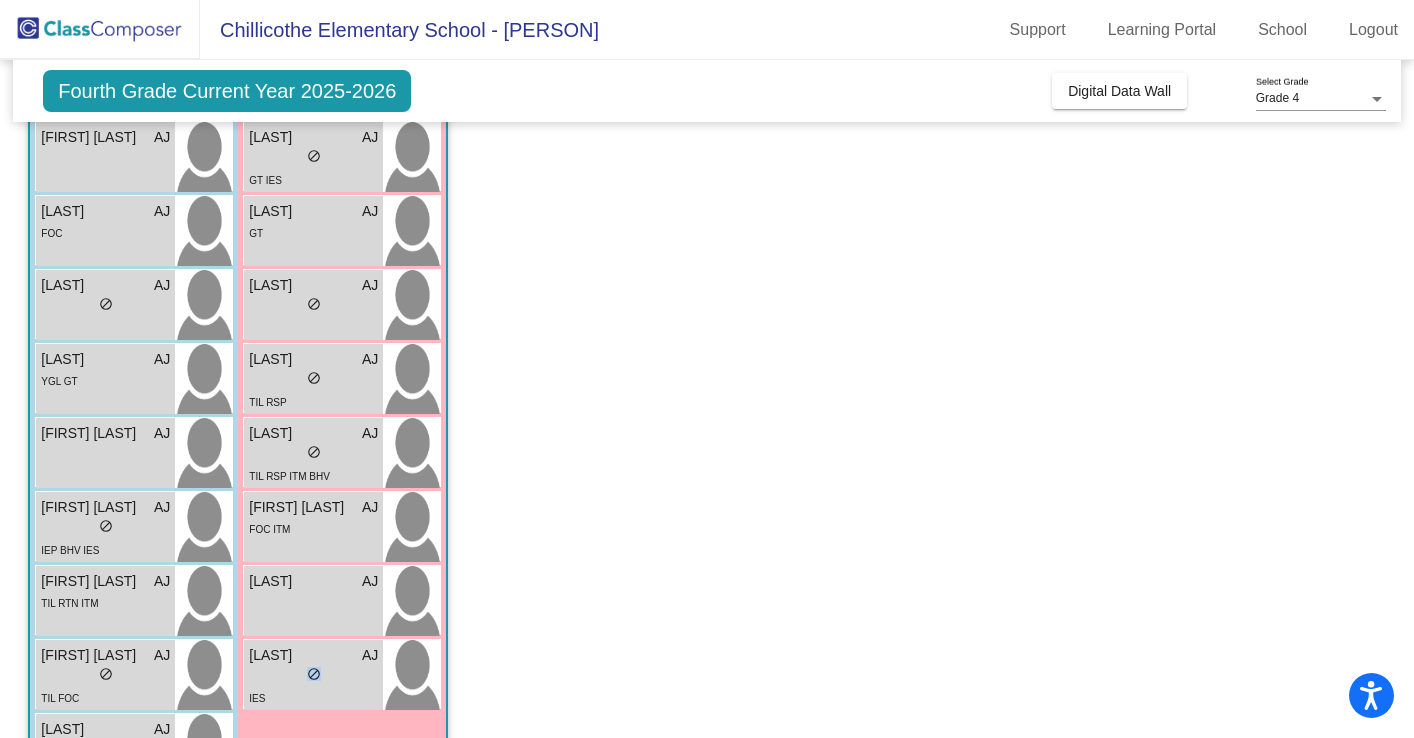 click on "do_not_disturb_alt" at bounding box center [314, 674] 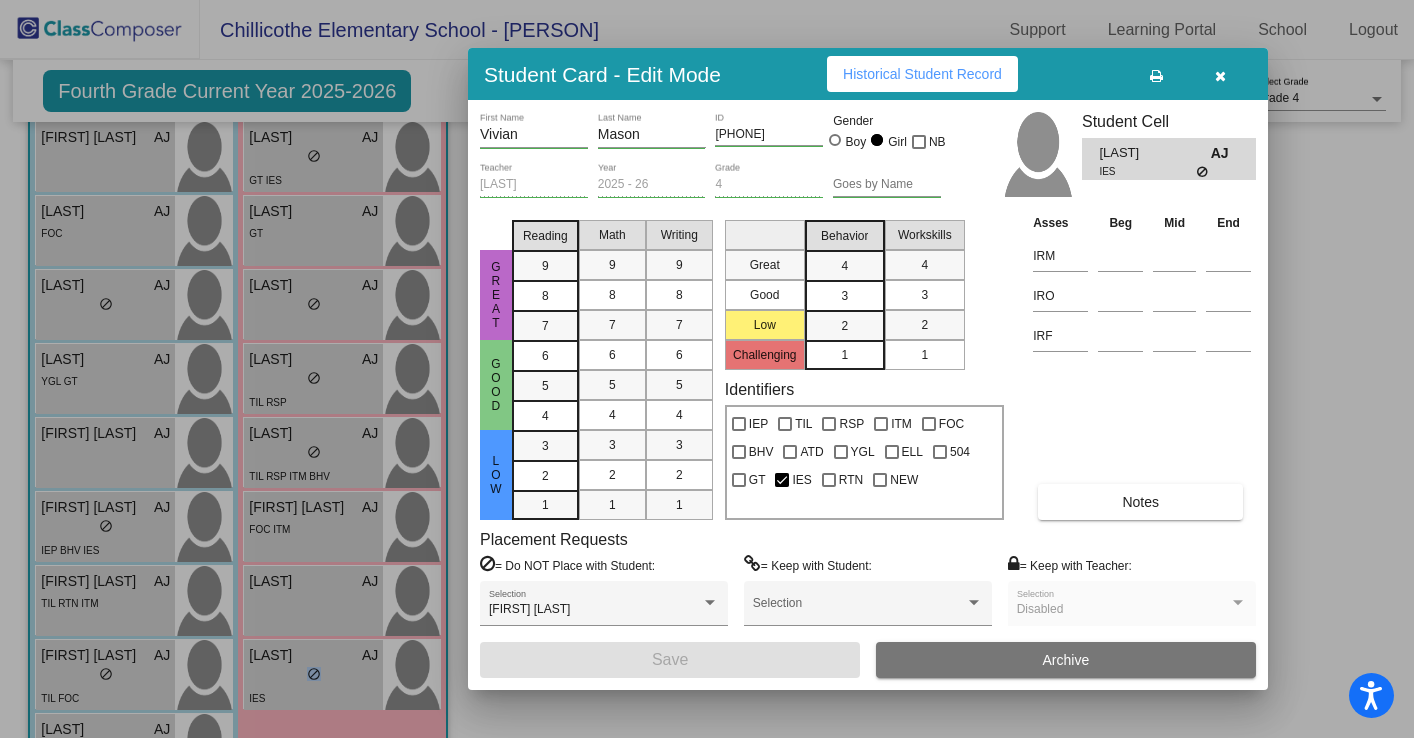 click on "Historical Student Record" at bounding box center [922, 74] 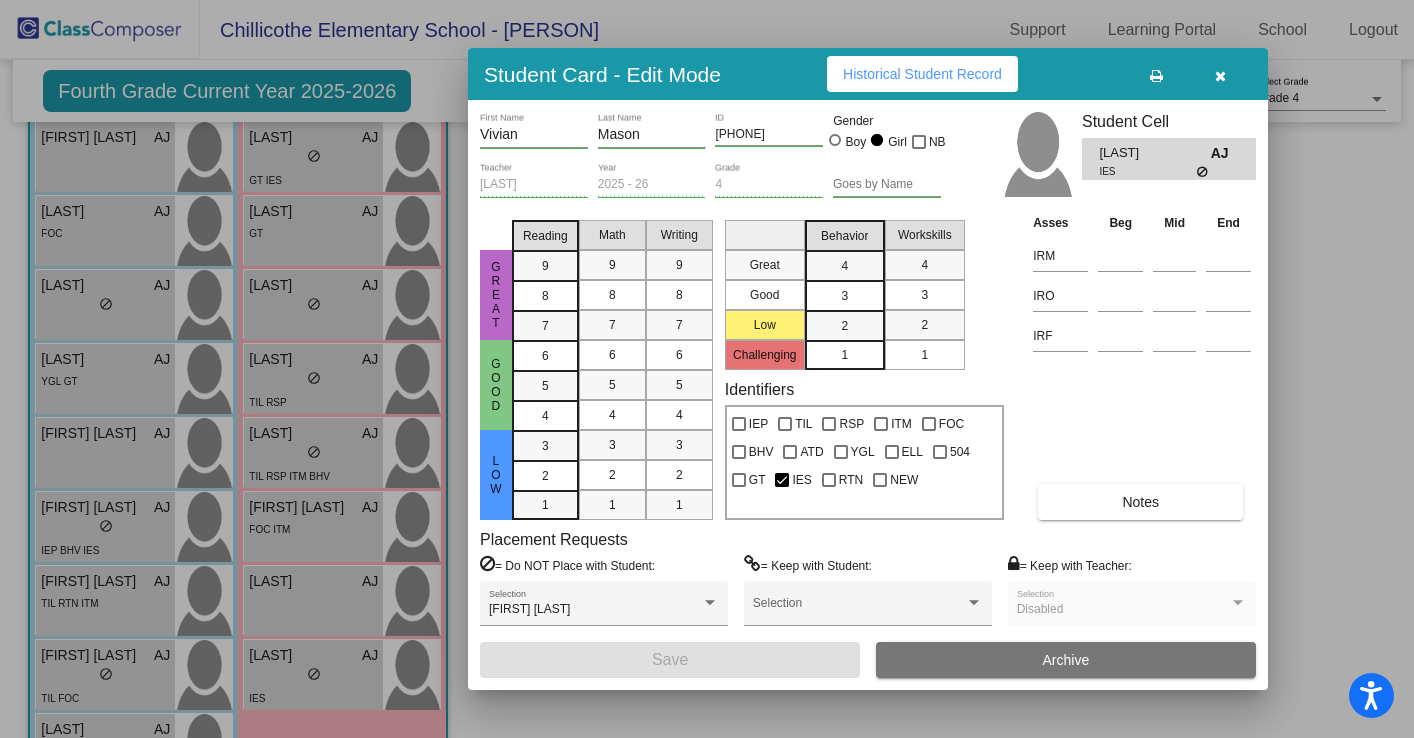click at bounding box center [707, 369] 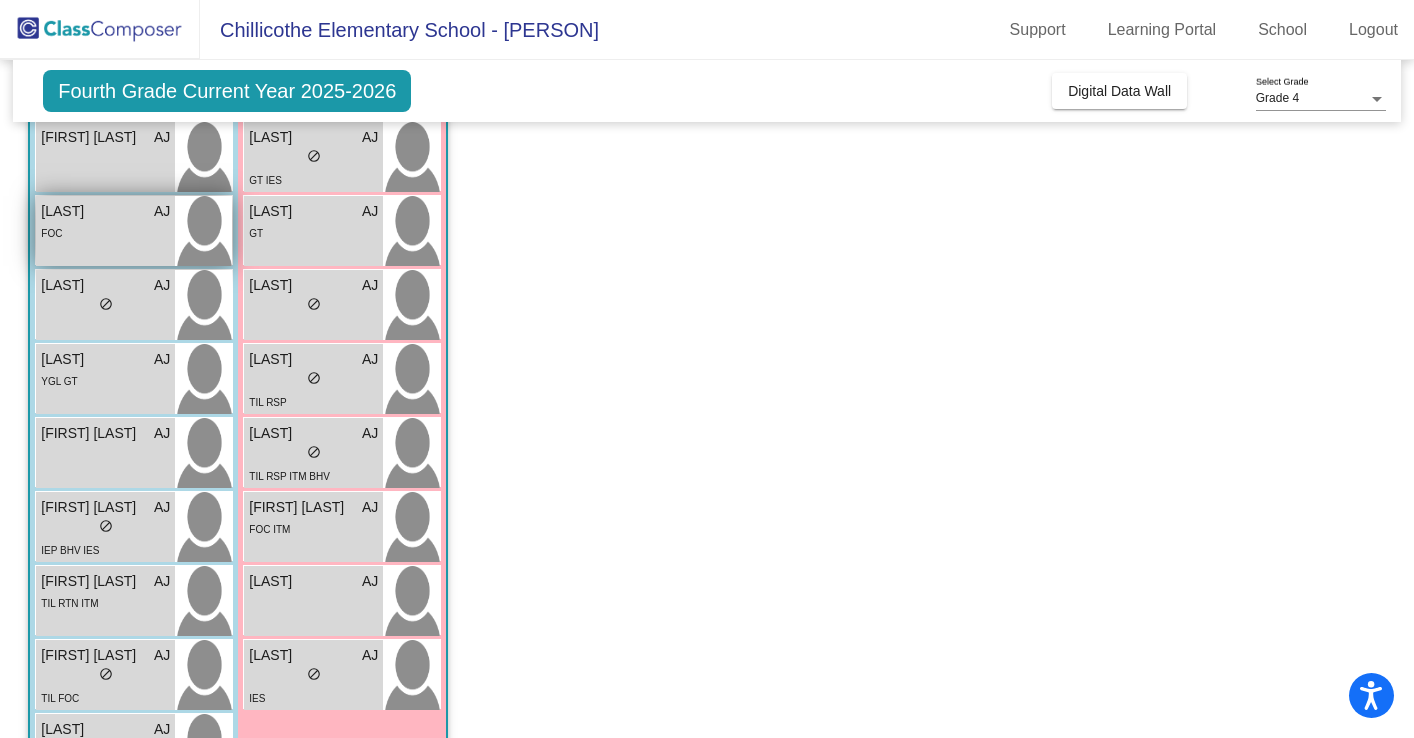 scroll, scrollTop: 0, scrollLeft: 0, axis: both 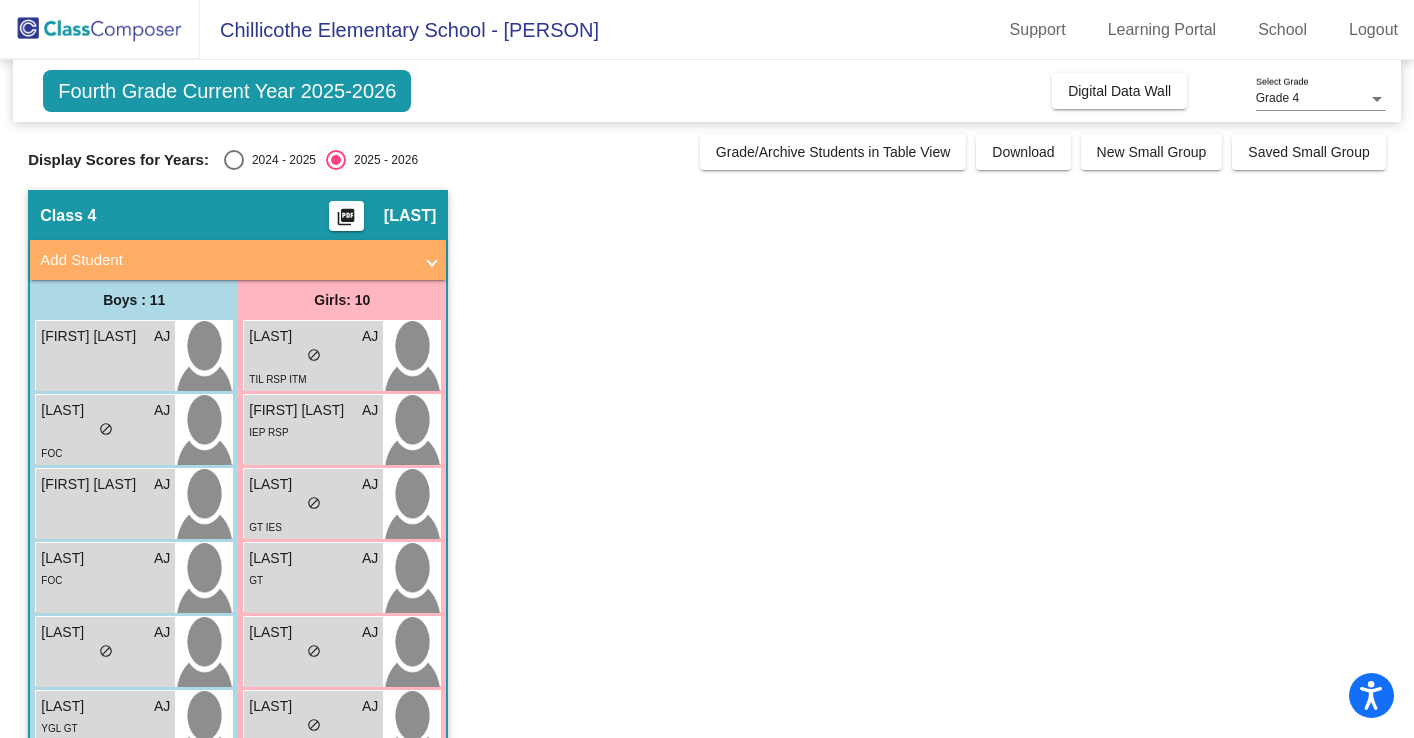 click at bounding box center [234, 160] 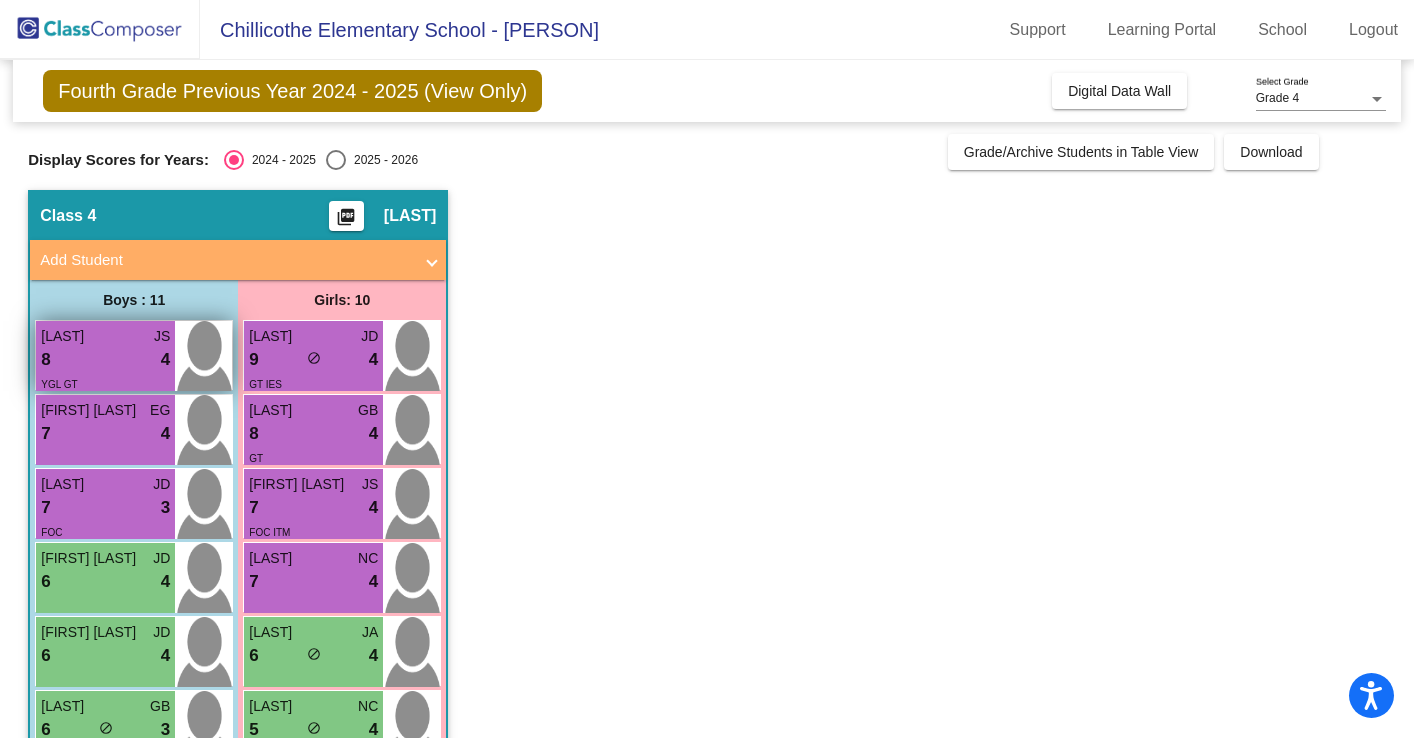 click on "YGL GT" at bounding box center (105, 383) 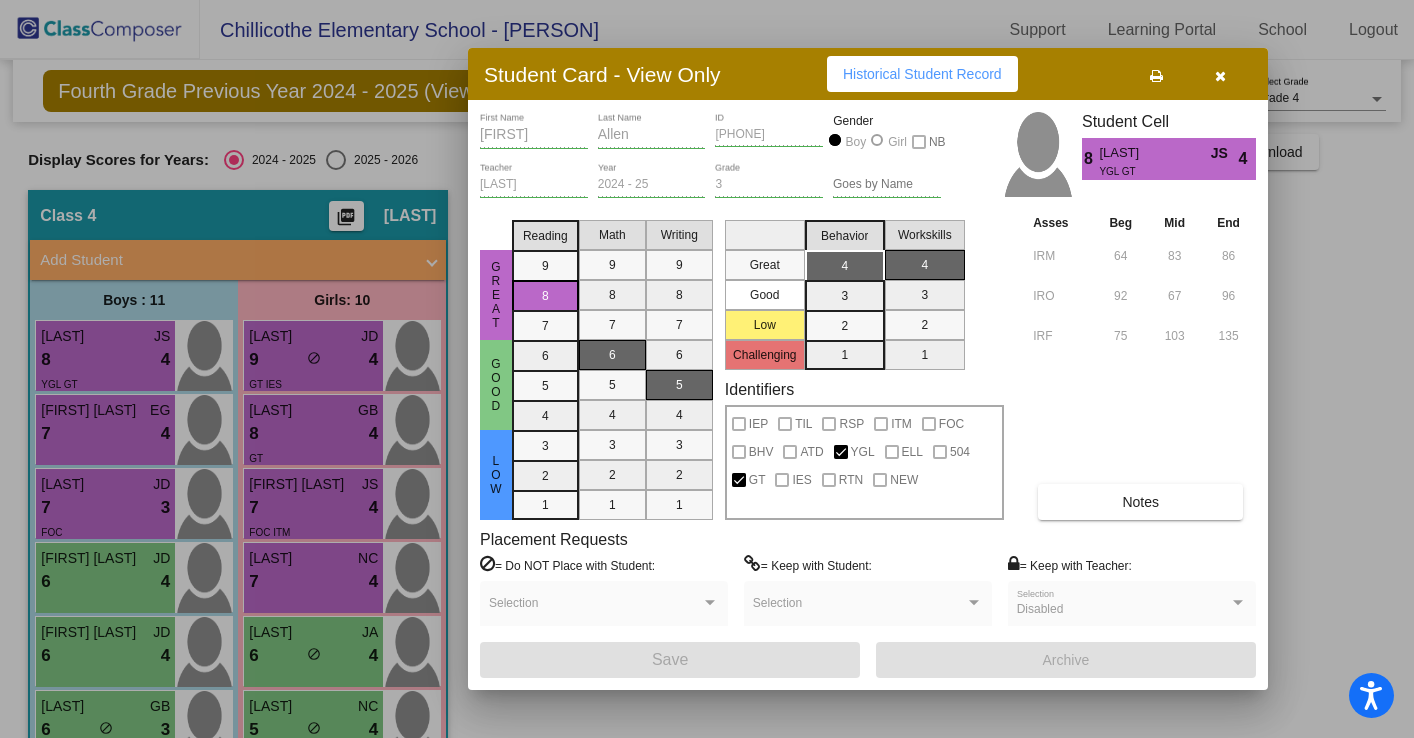 click at bounding box center (707, 369) 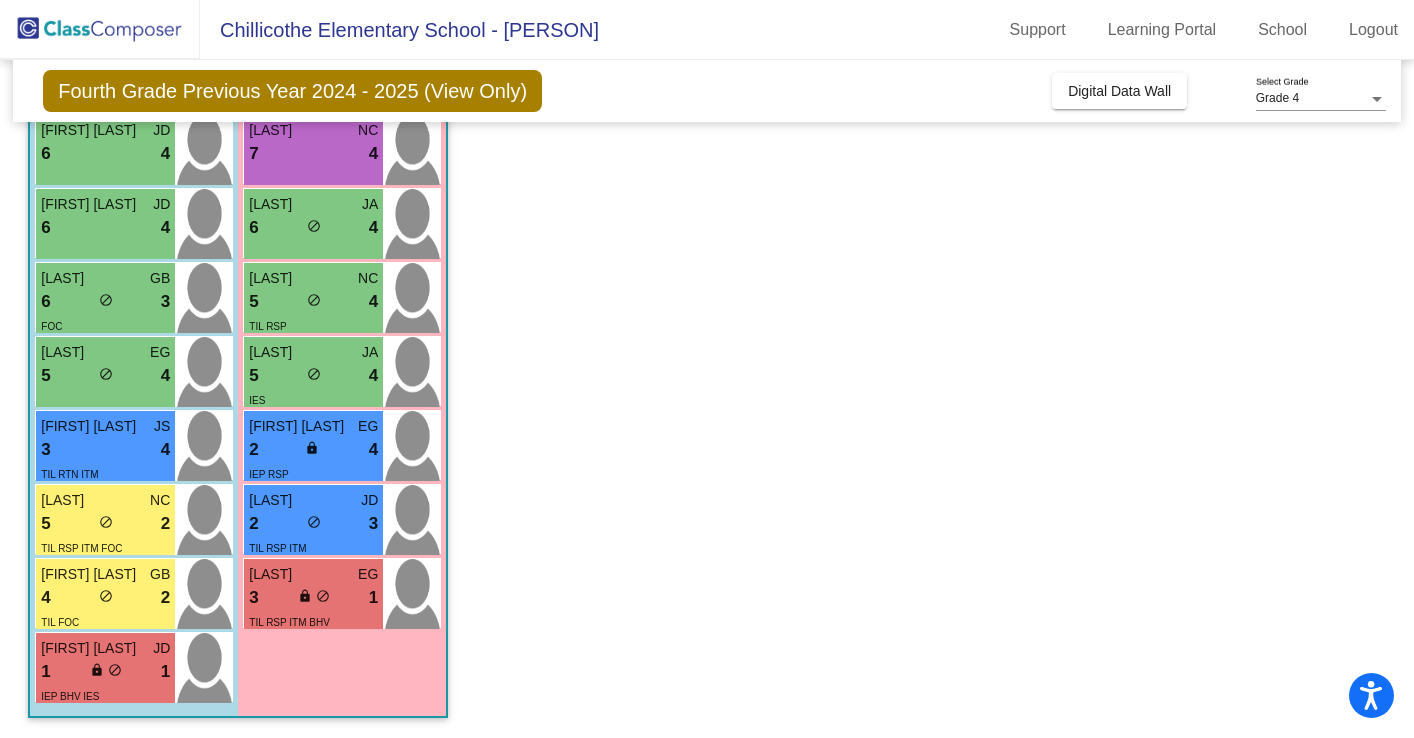 scroll, scrollTop: 0, scrollLeft: 0, axis: both 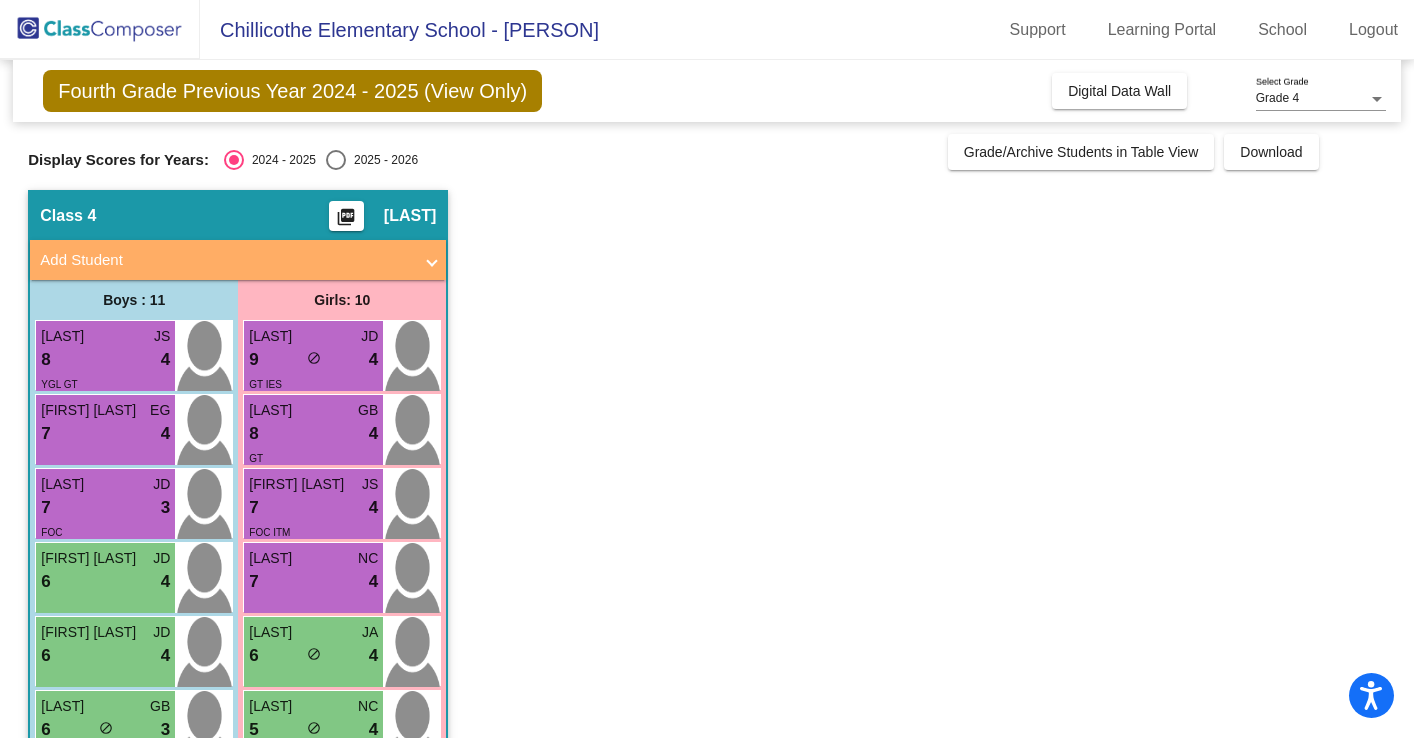 click on "2025 - 2026" at bounding box center (382, 160) 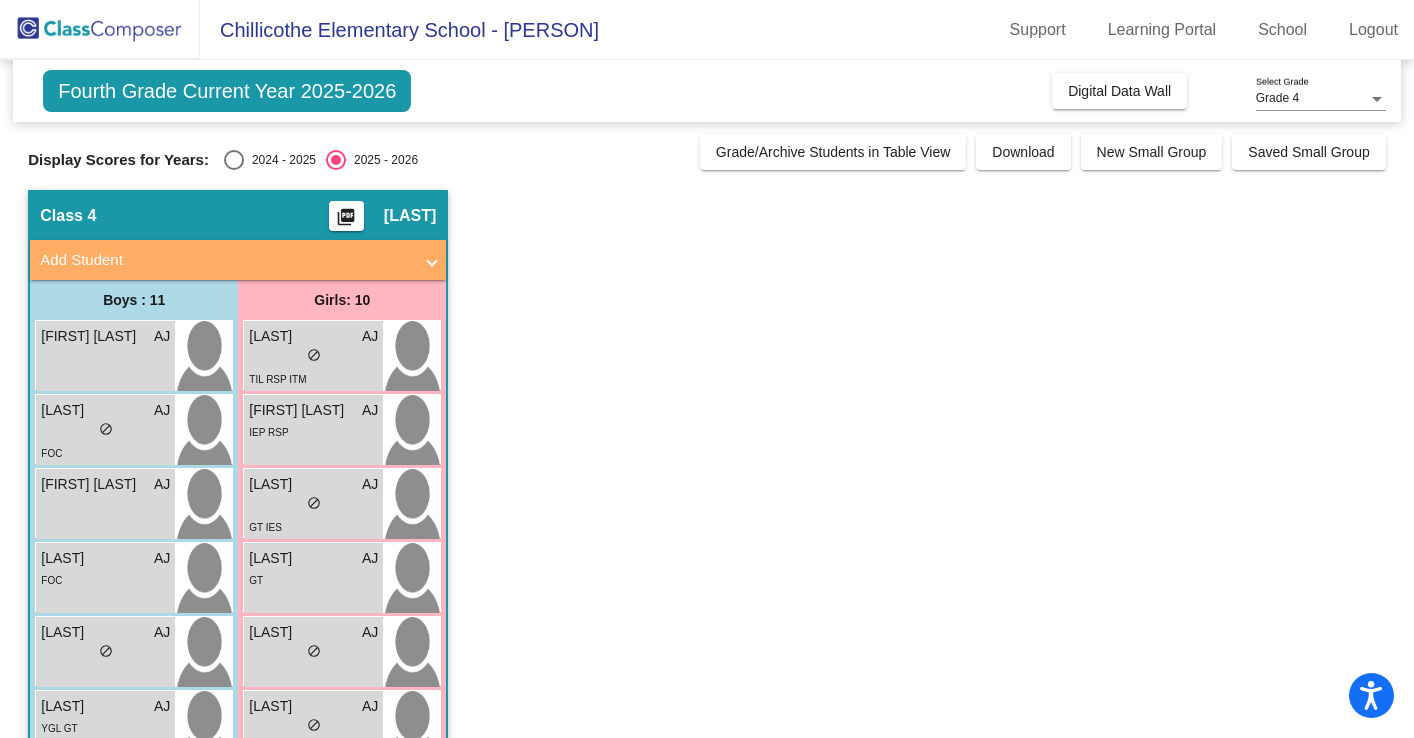 scroll, scrollTop: 0, scrollLeft: 0, axis: both 